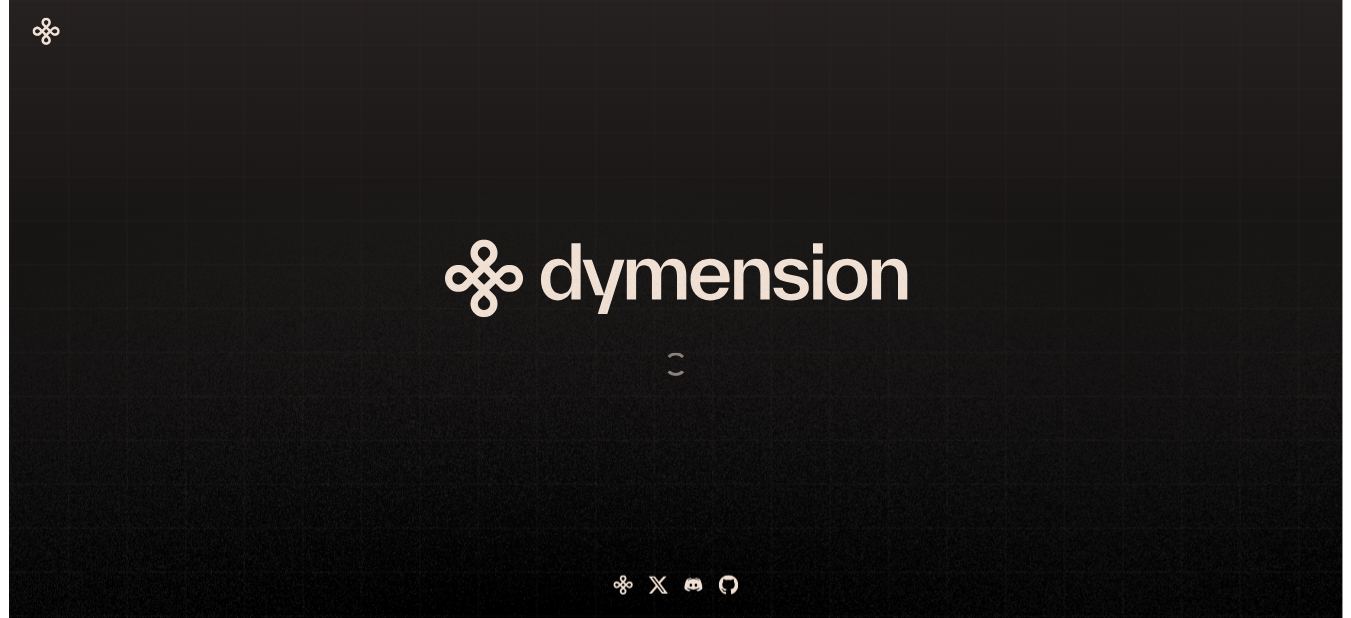scroll, scrollTop: 0, scrollLeft: 0, axis: both 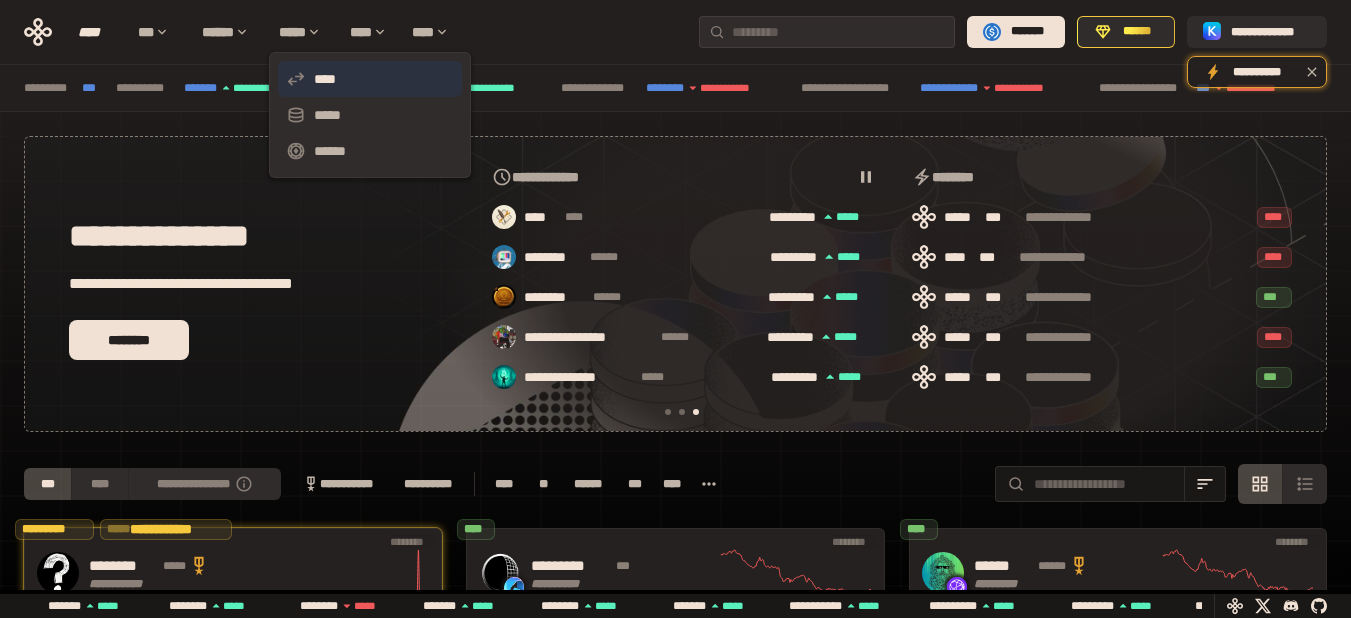 click on "****" at bounding box center [370, 79] 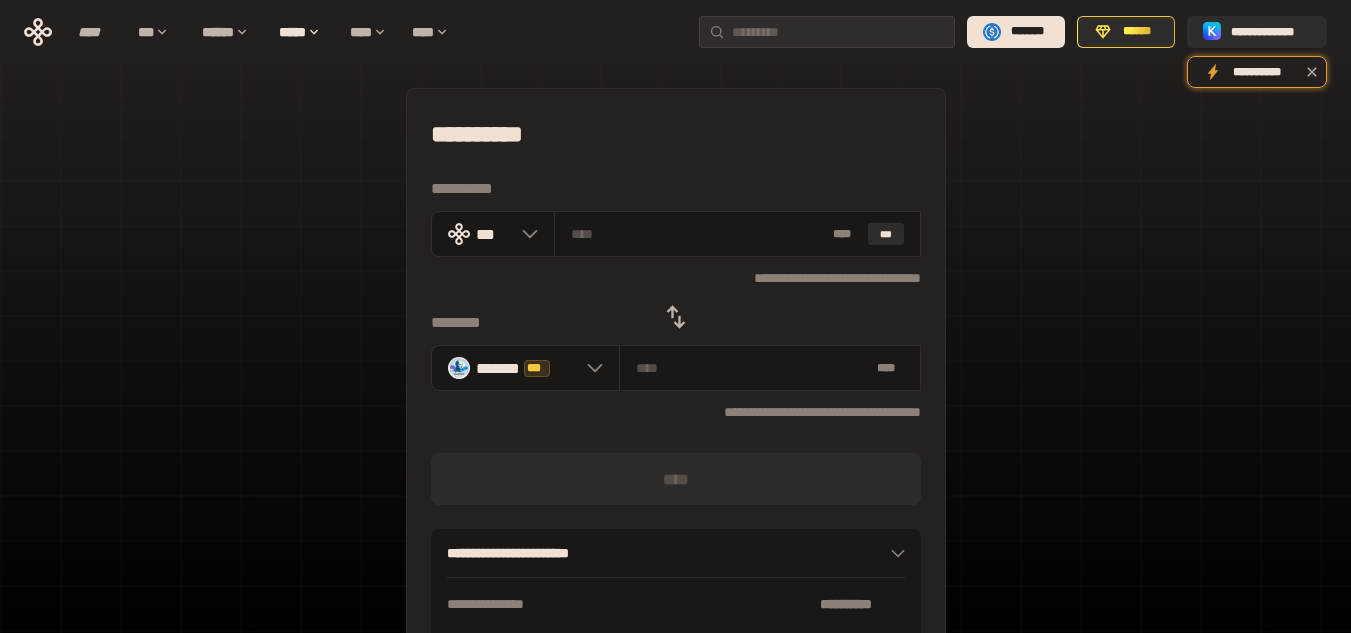 click 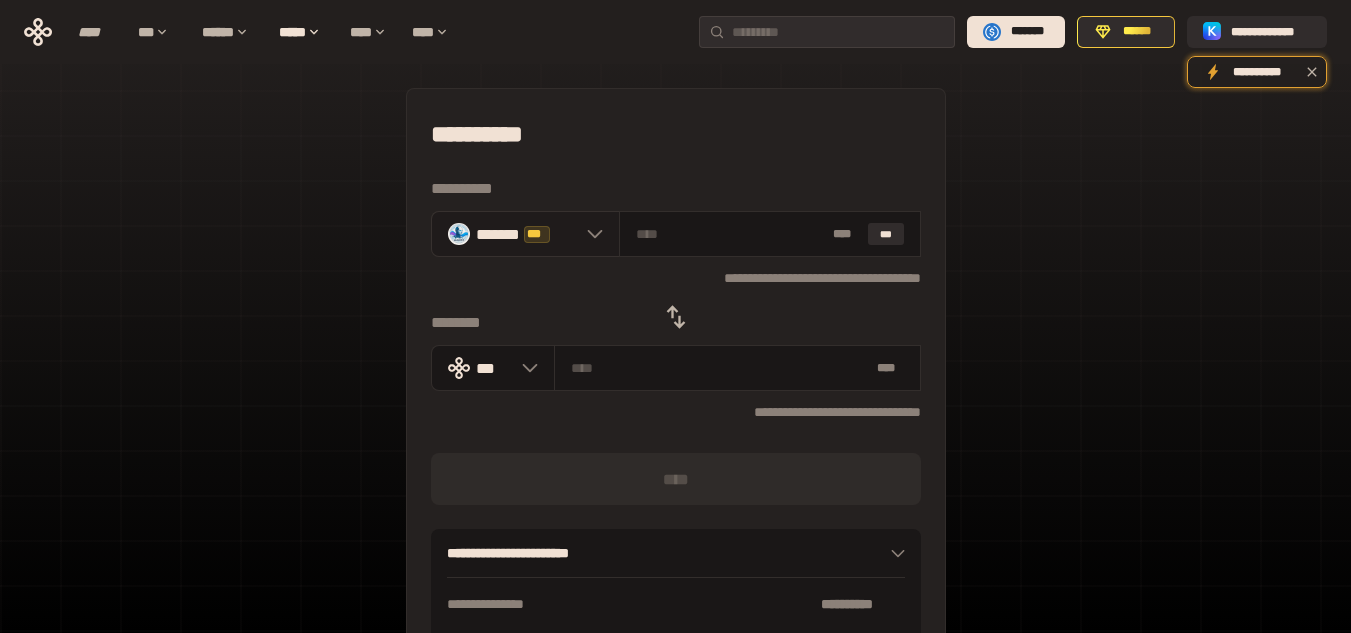 click 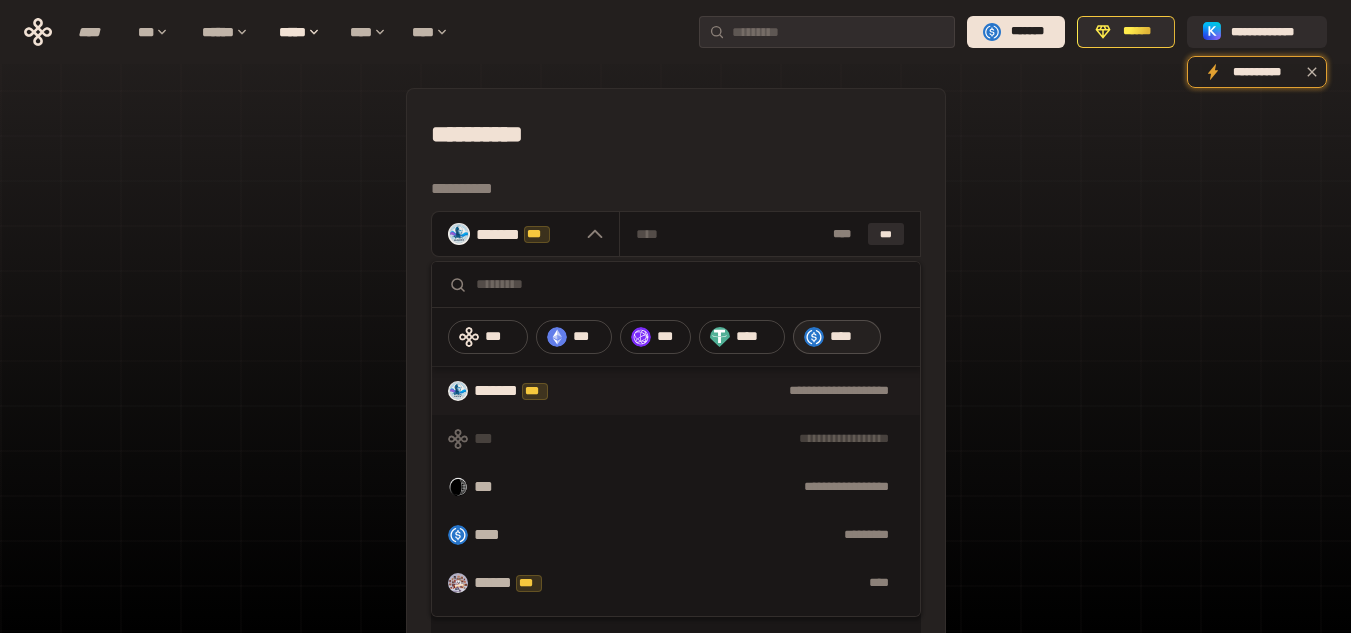 click on "****" at bounding box center (850, 337) 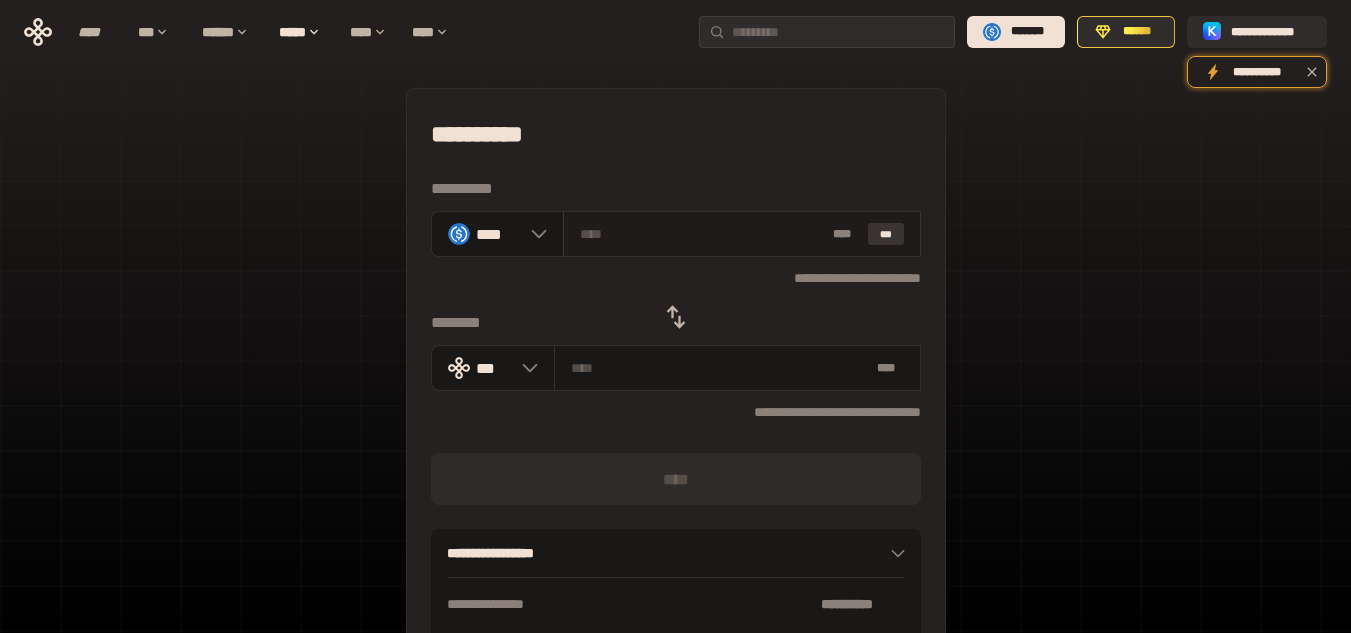 click on "***" at bounding box center [886, 234] 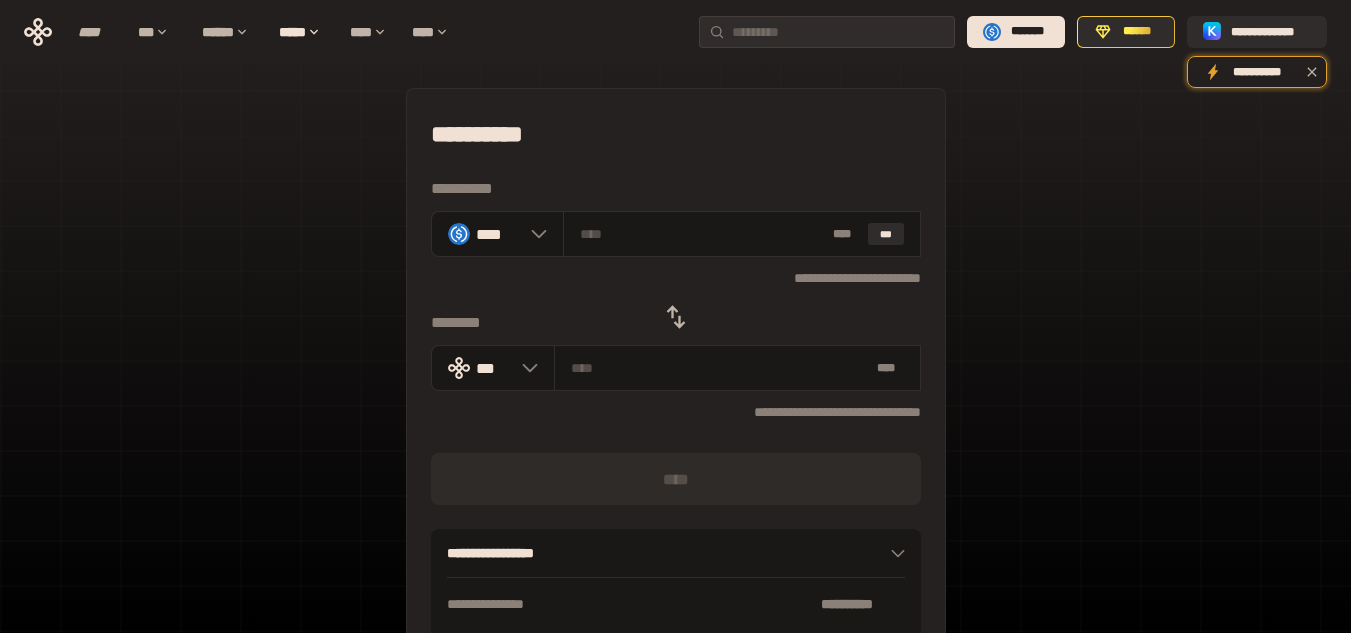 type on "*********" 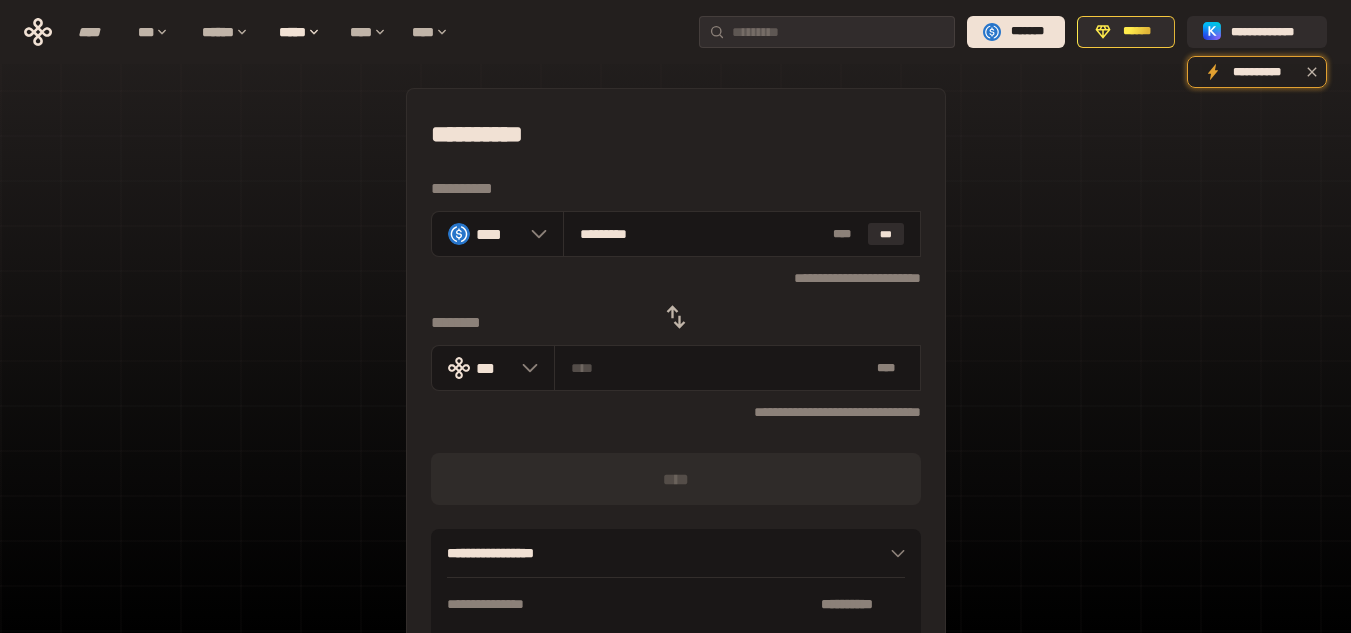 type on "**********" 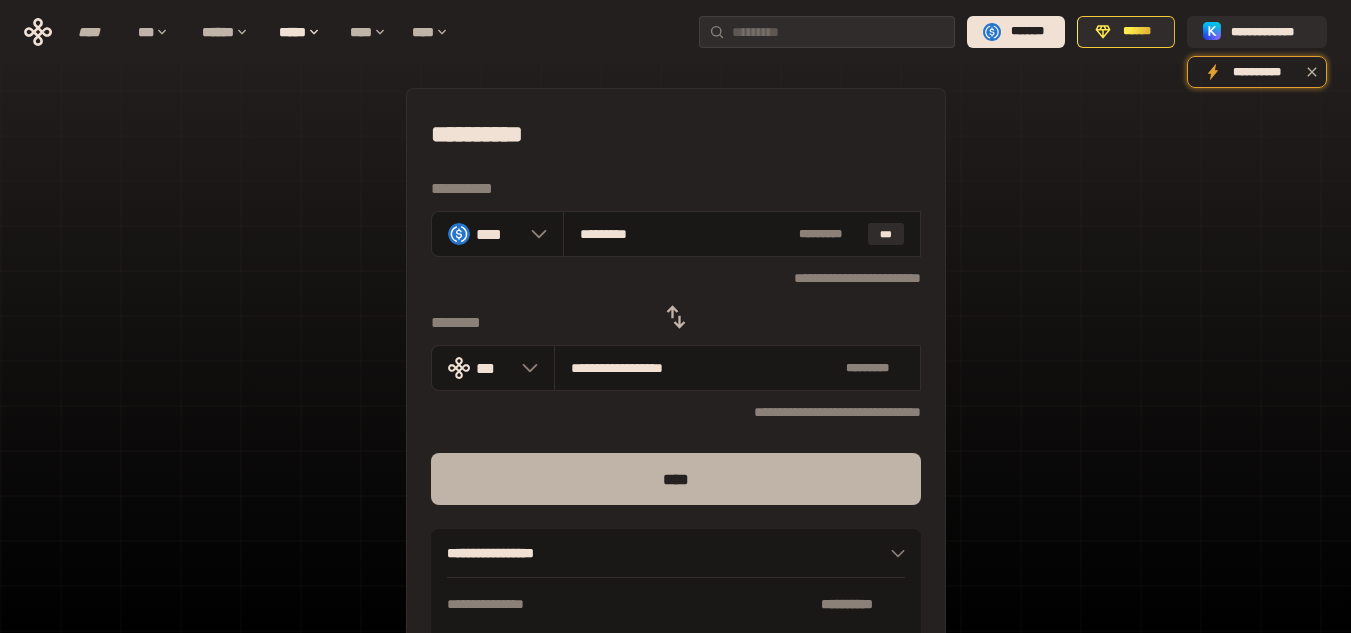 click on "****" at bounding box center (676, 479) 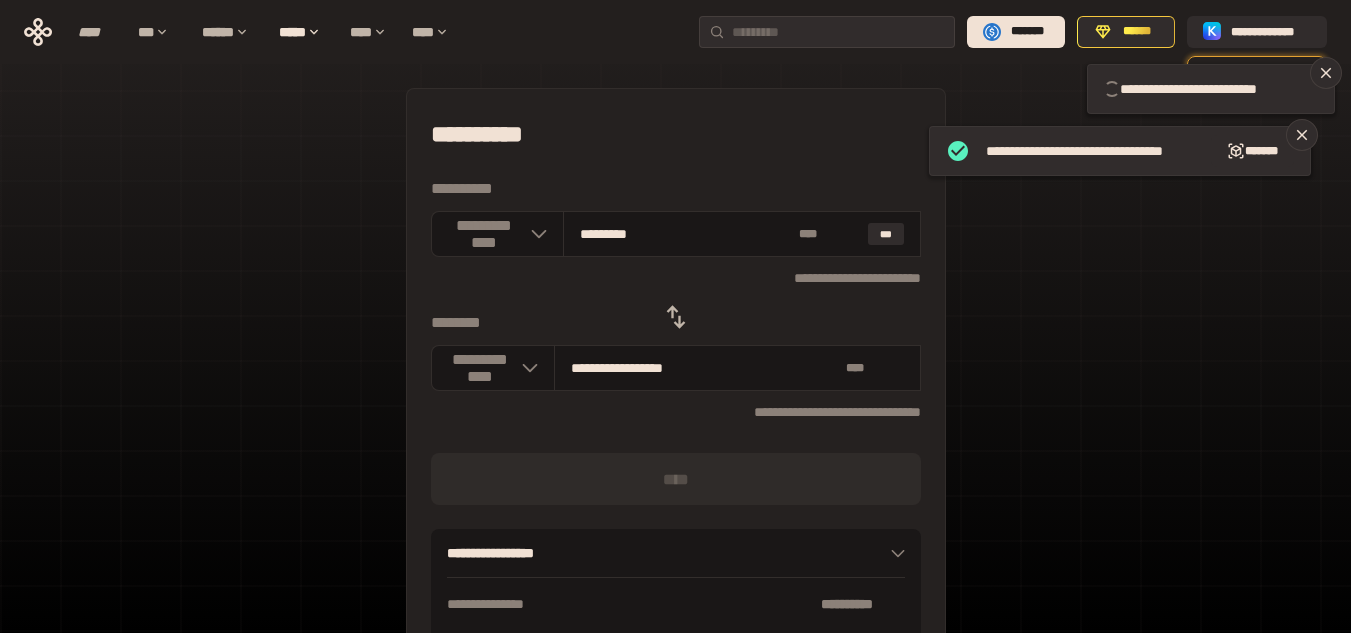 type 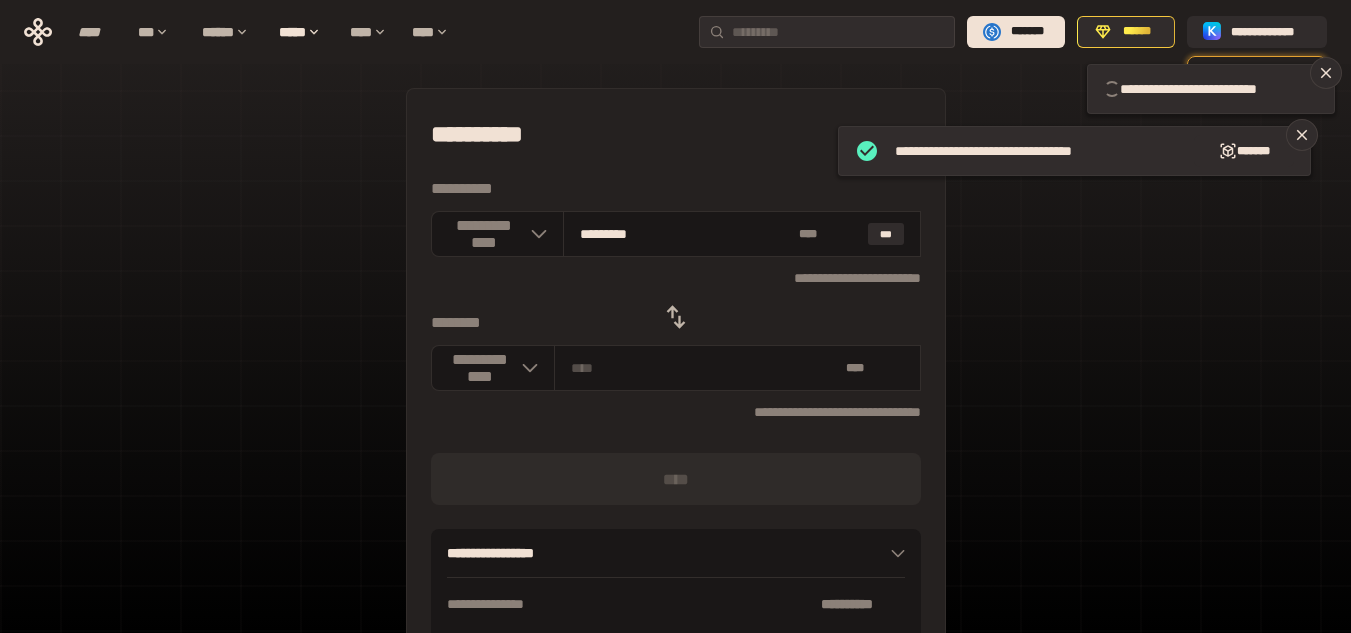 type 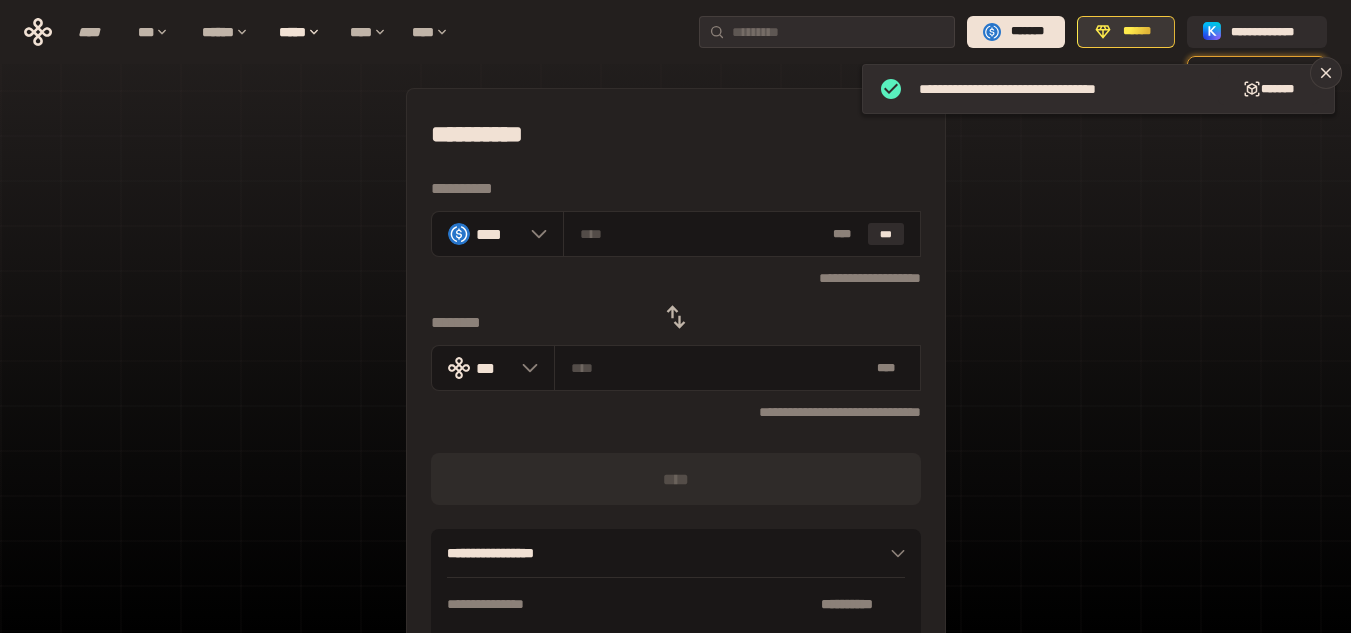 click on "******" at bounding box center [1137, 32] 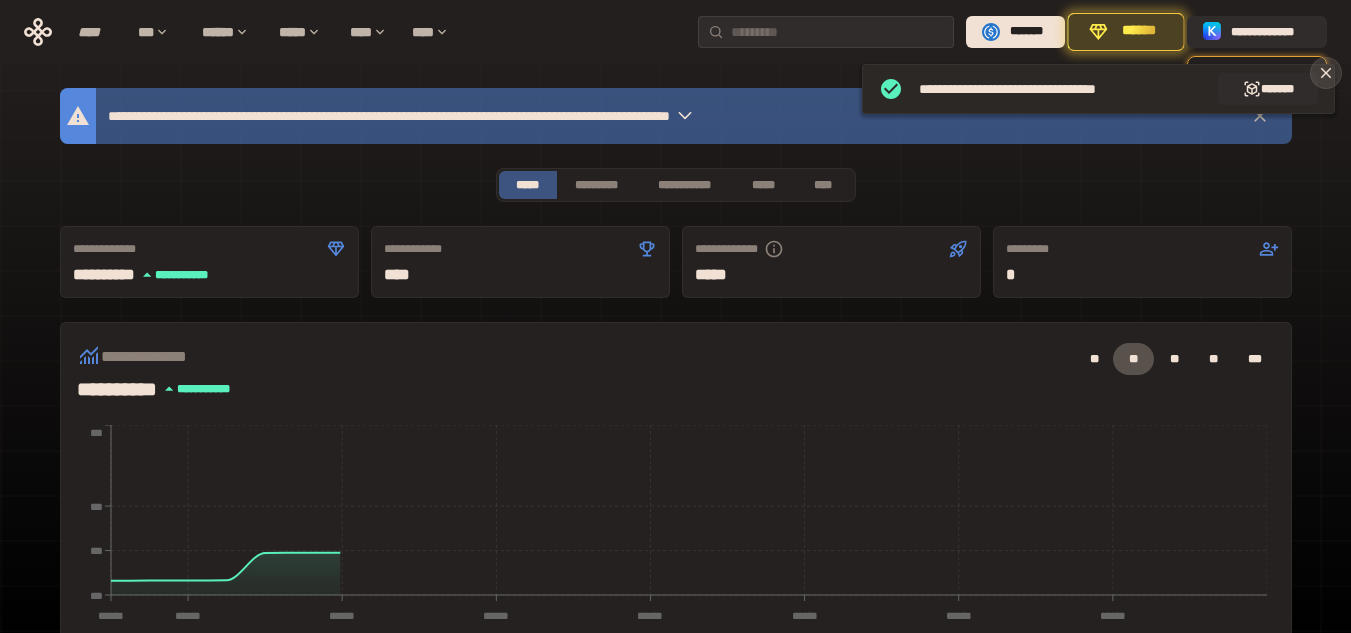 click 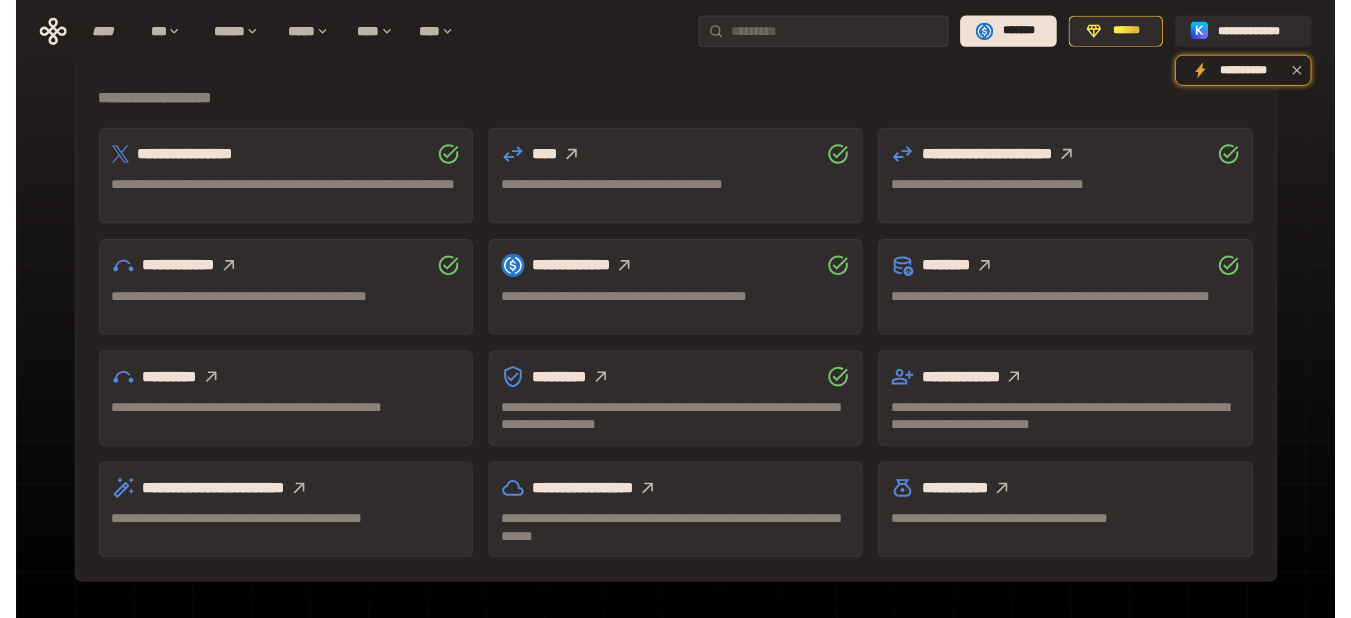 scroll, scrollTop: 500, scrollLeft: 0, axis: vertical 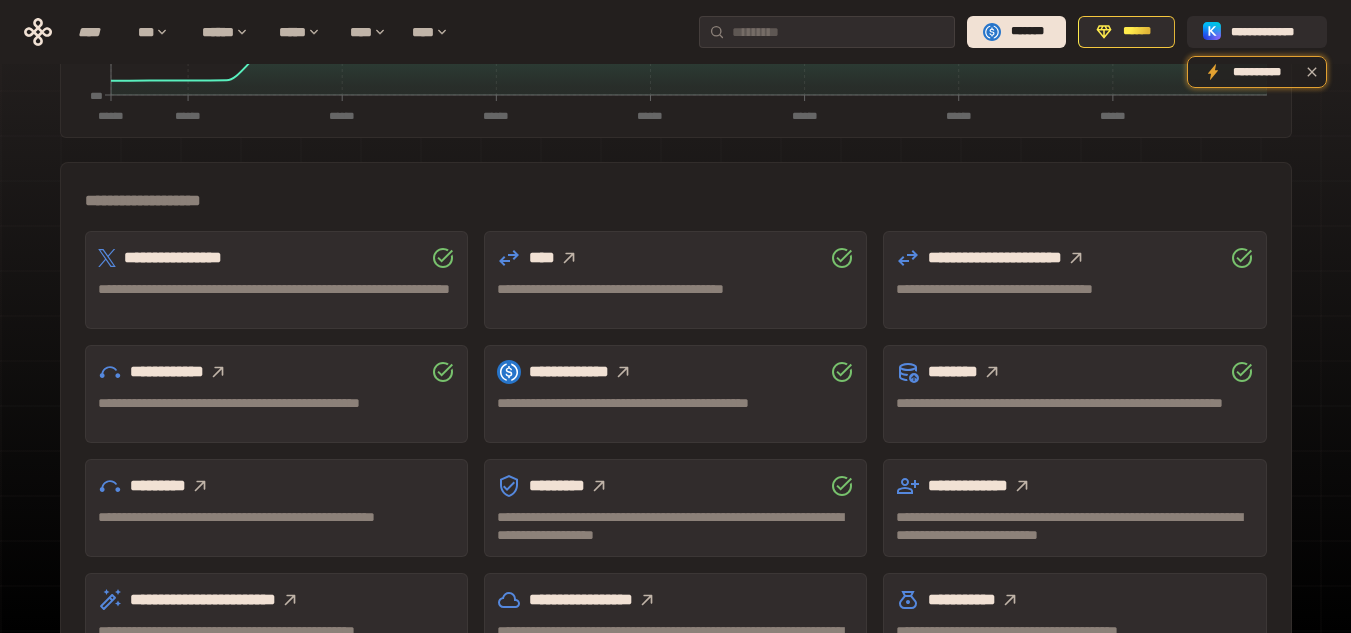 click 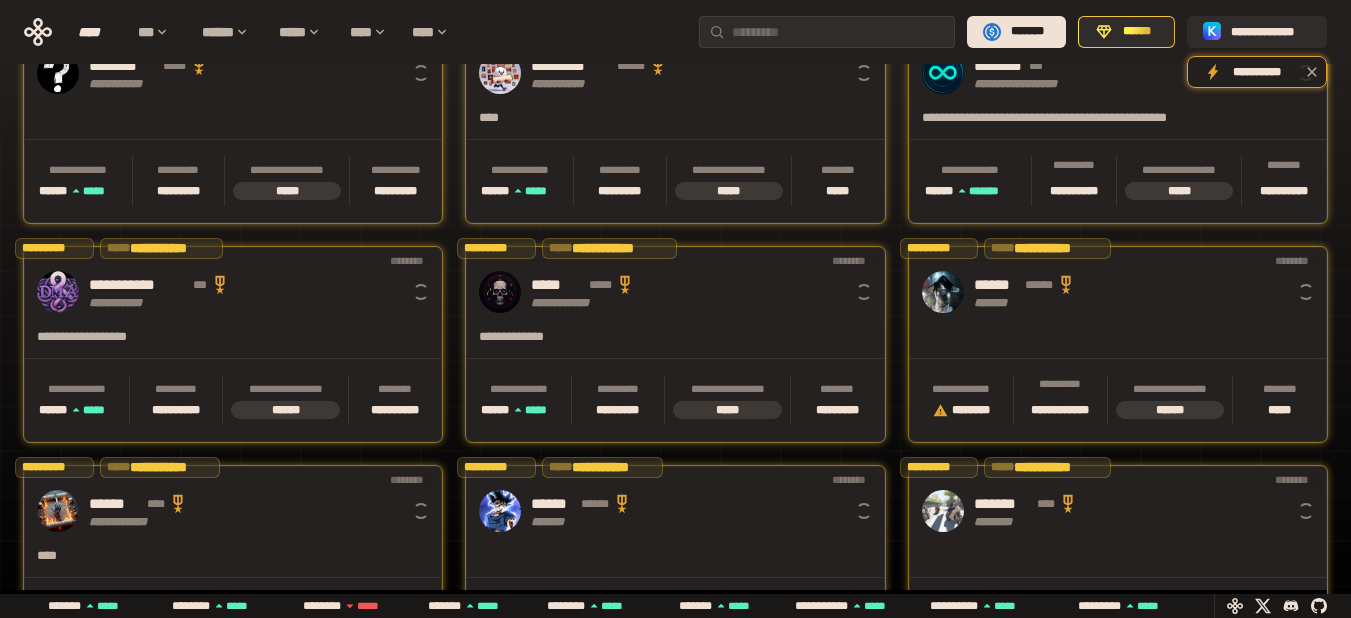 scroll, scrollTop: 0, scrollLeft: 16, axis: horizontal 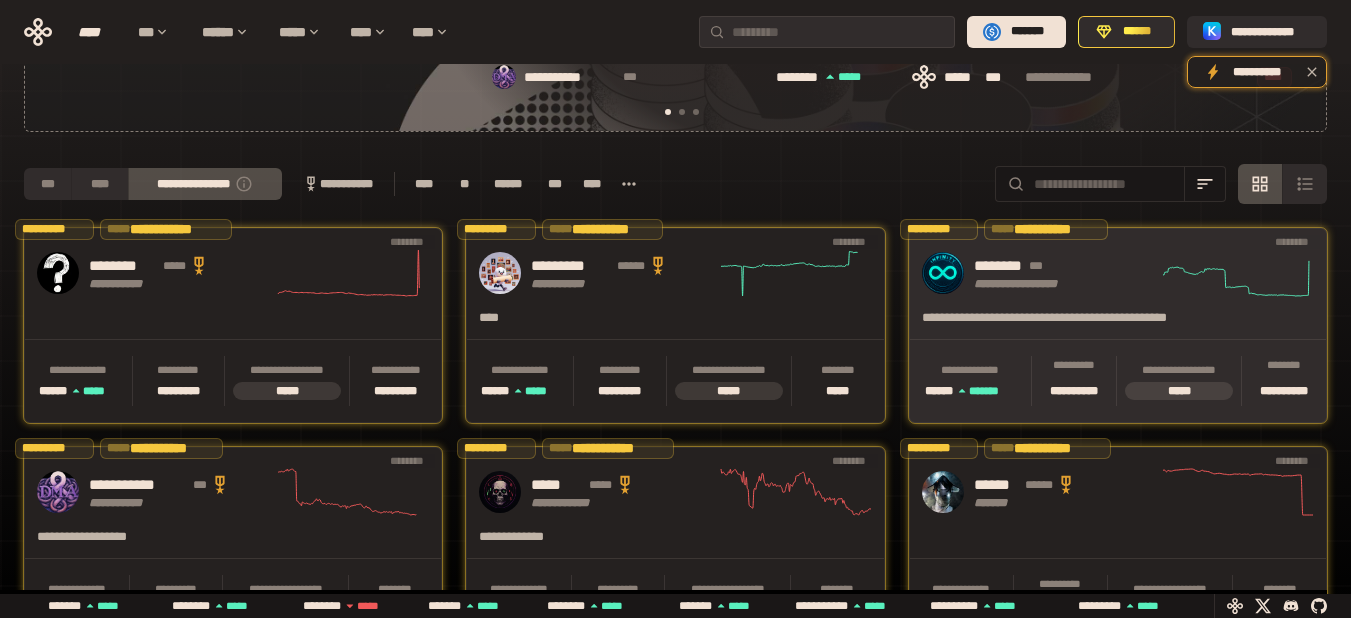 click 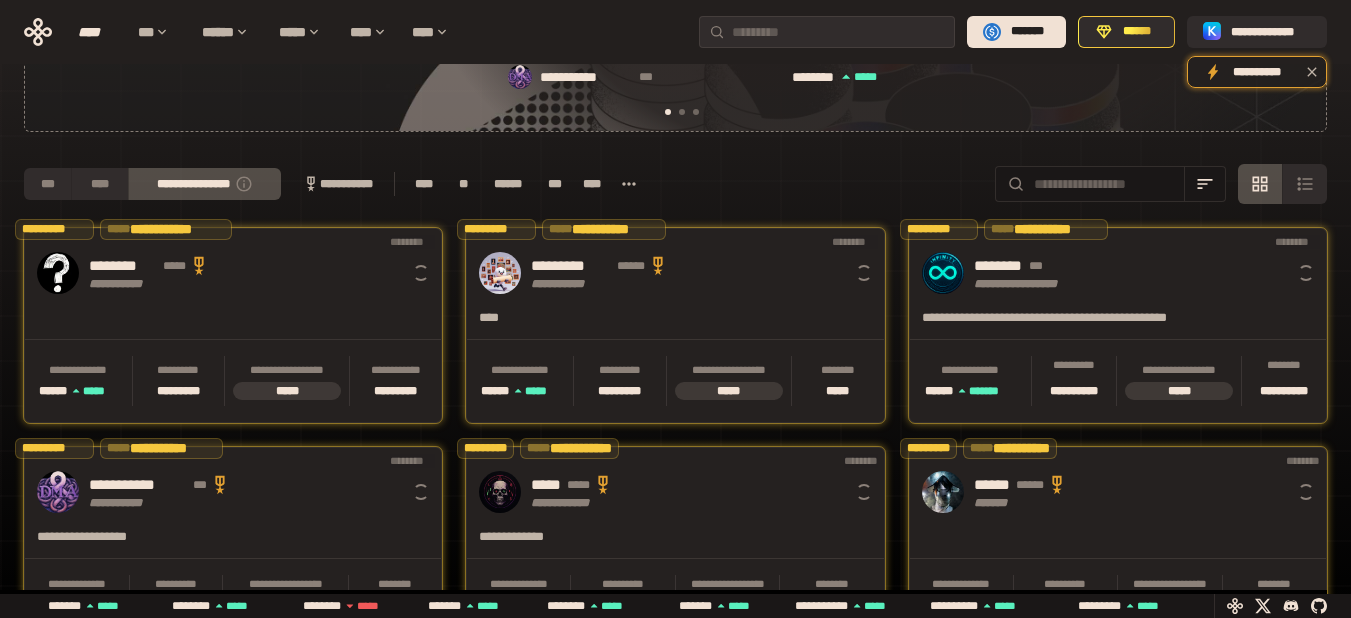 scroll, scrollTop: 7, scrollLeft: 0, axis: vertical 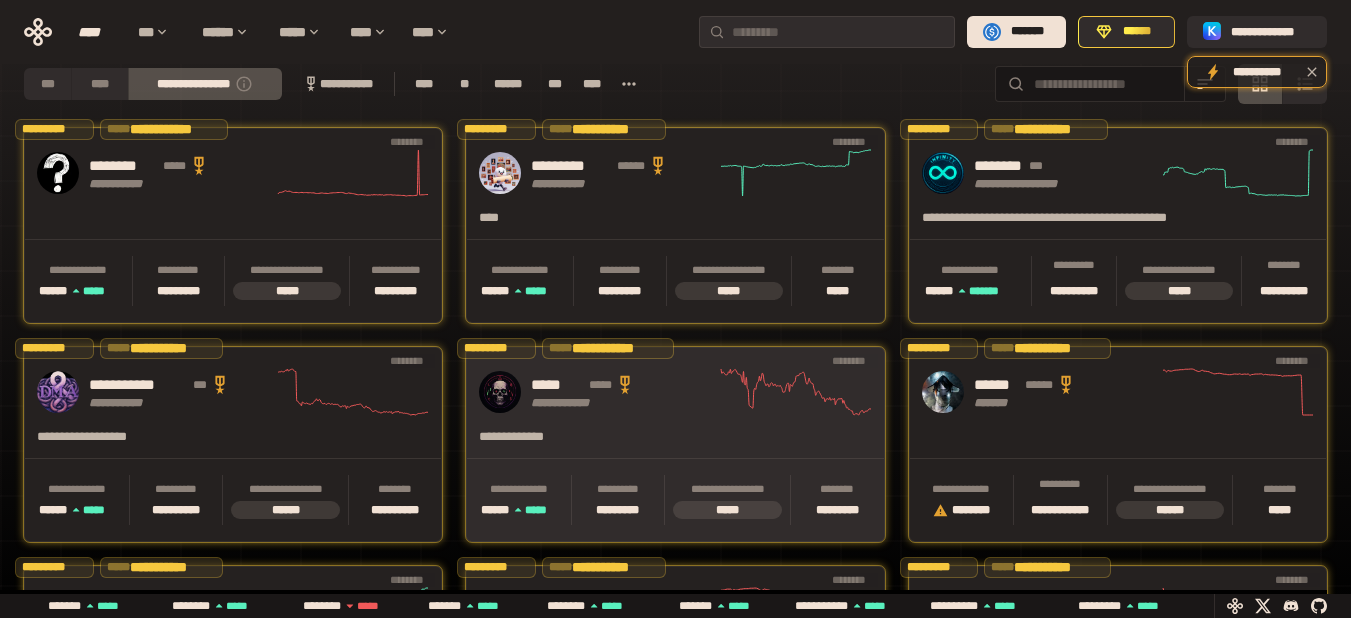 click on "**********" at bounding box center [675, 392] 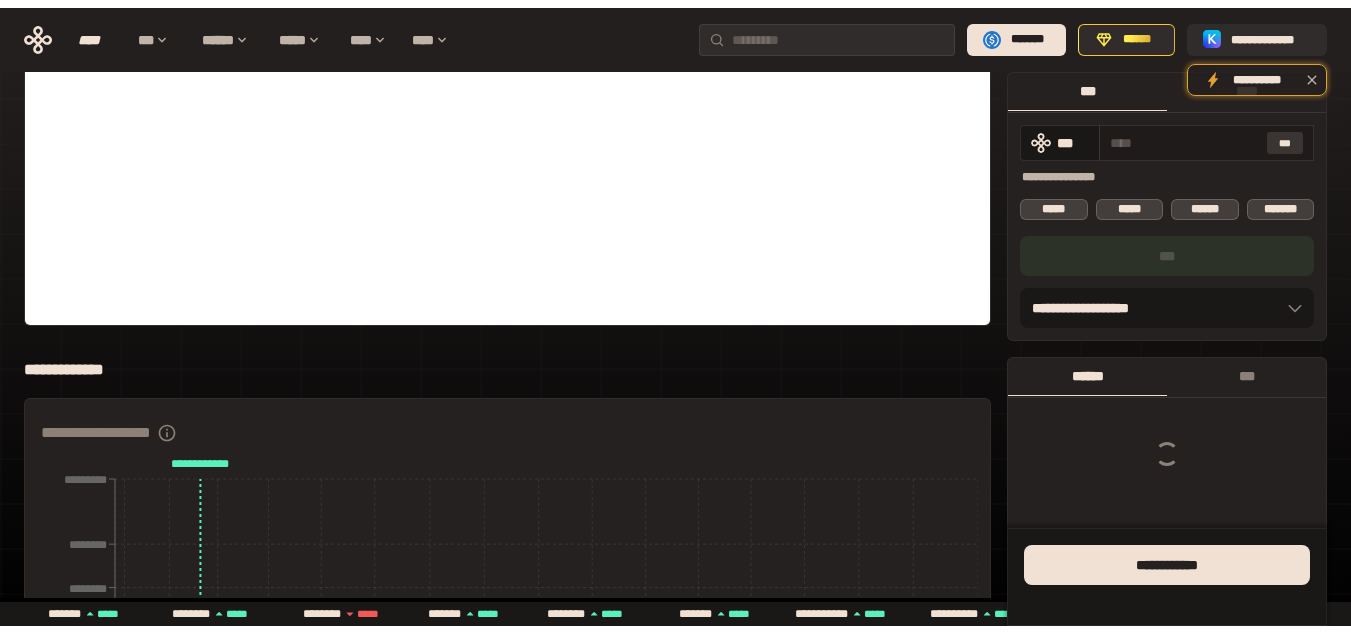 scroll, scrollTop: 0, scrollLeft: 0, axis: both 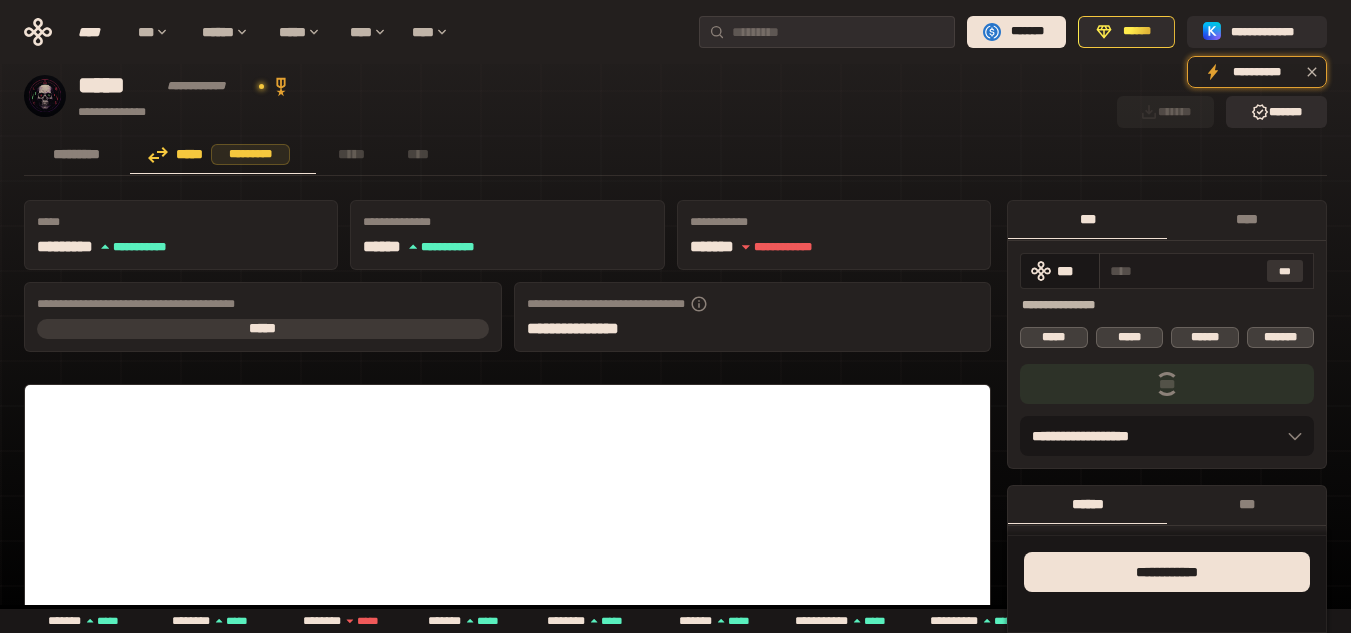 click on "***" at bounding box center (1285, 271) 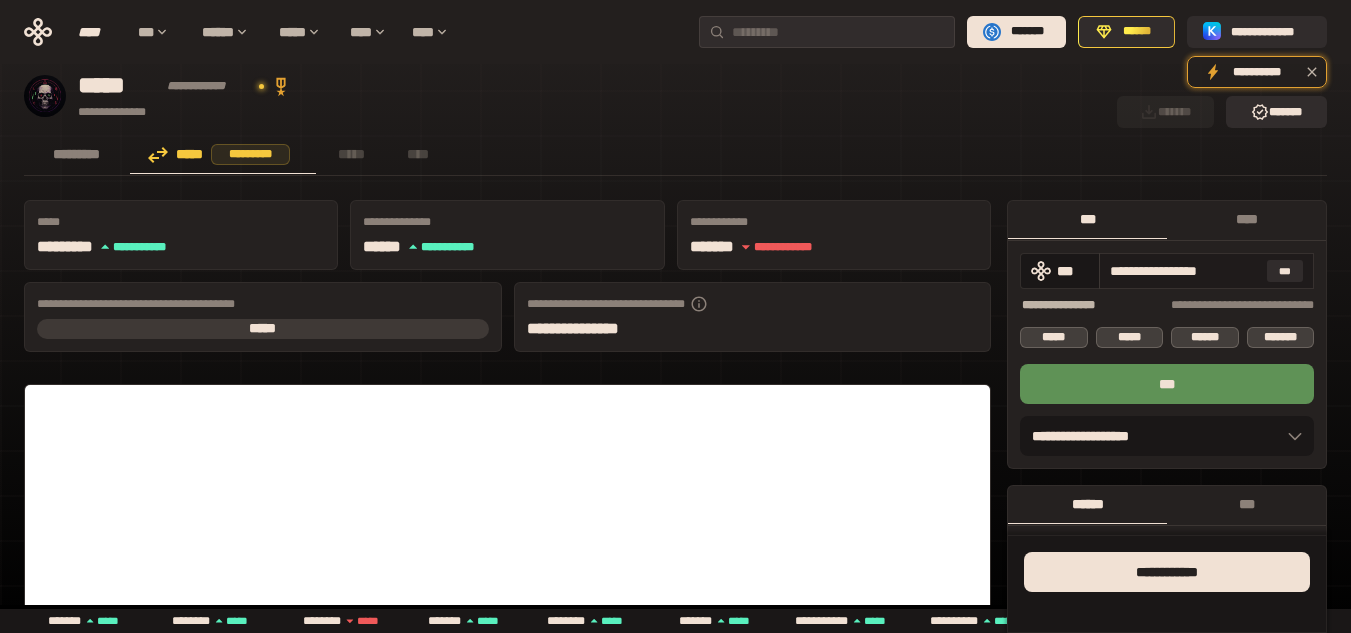 drag, startPoint x: 1119, startPoint y: 273, endPoint x: 1255, endPoint y: 280, distance: 136.18002 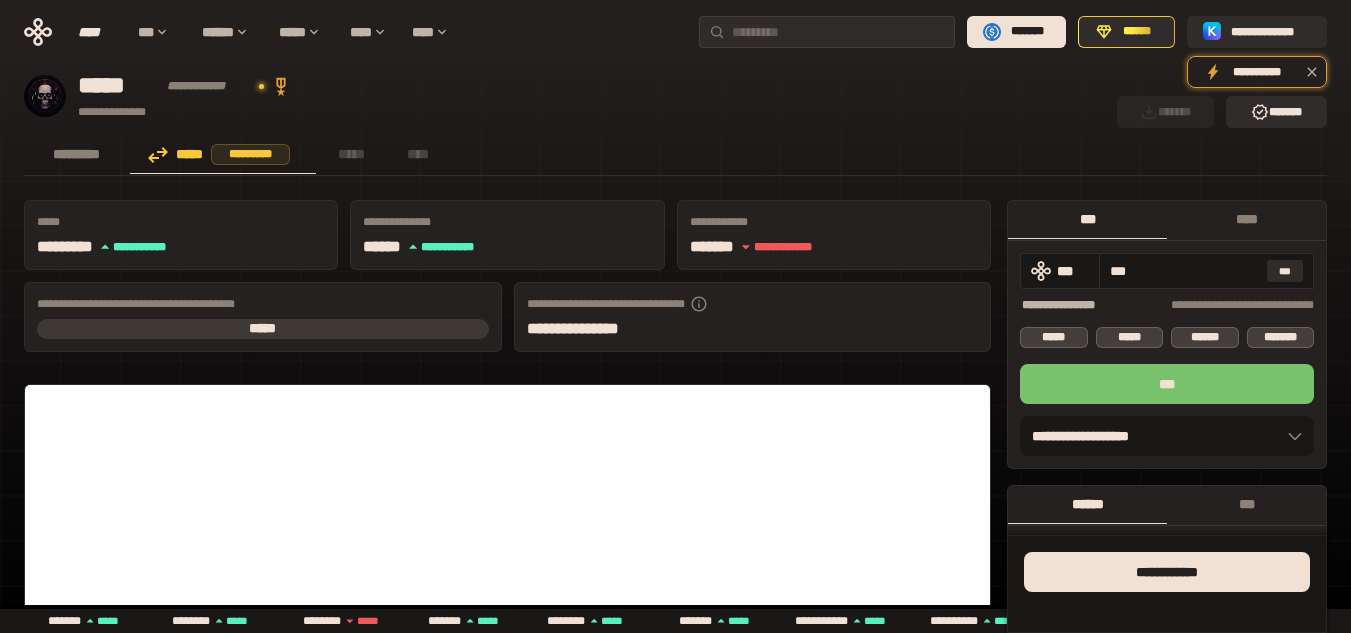 type on "***" 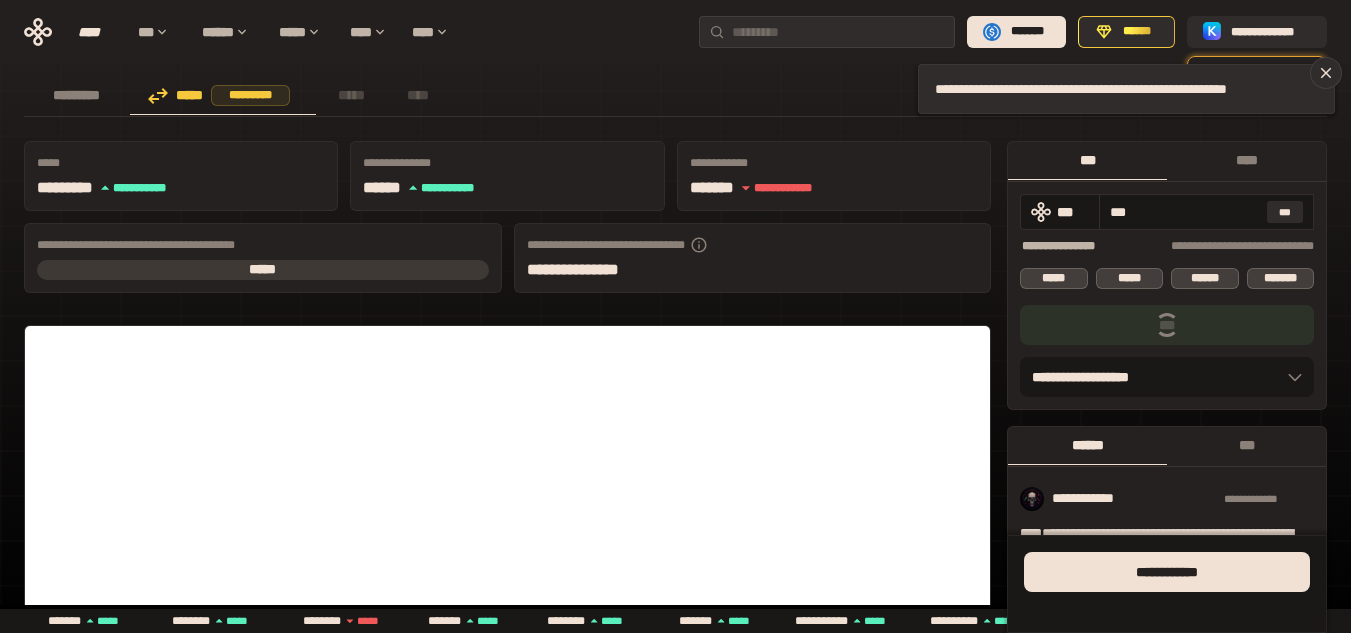 scroll, scrollTop: 100, scrollLeft: 0, axis: vertical 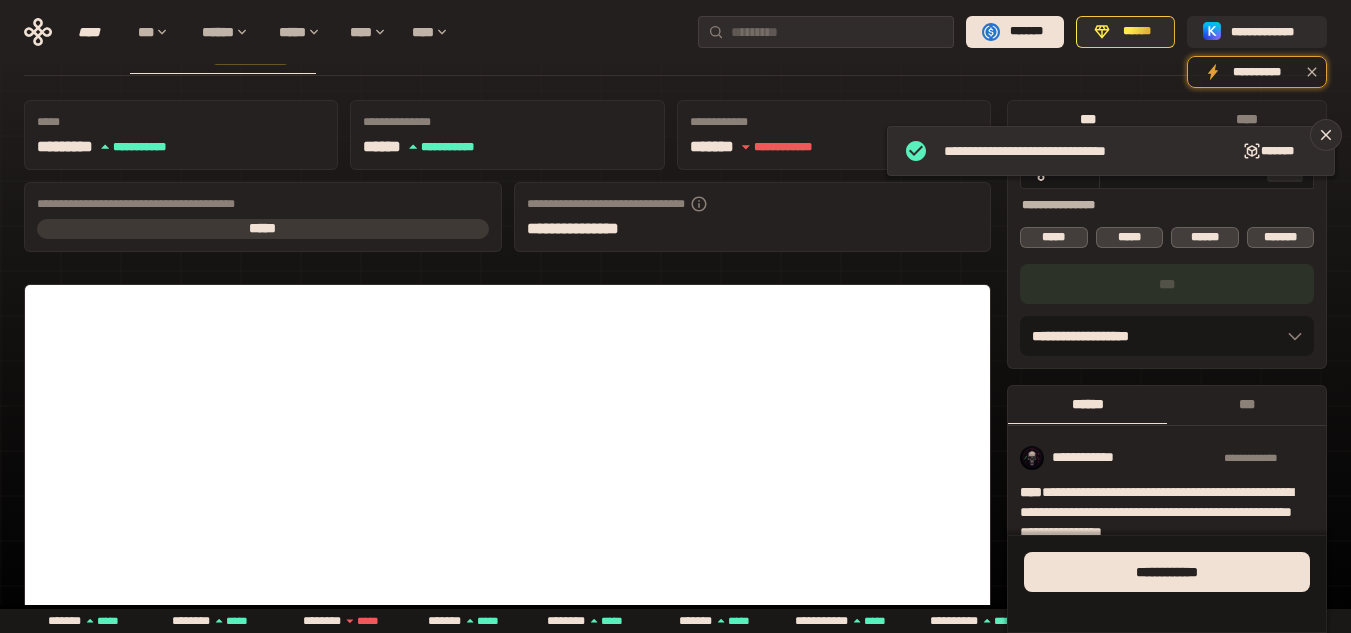 click 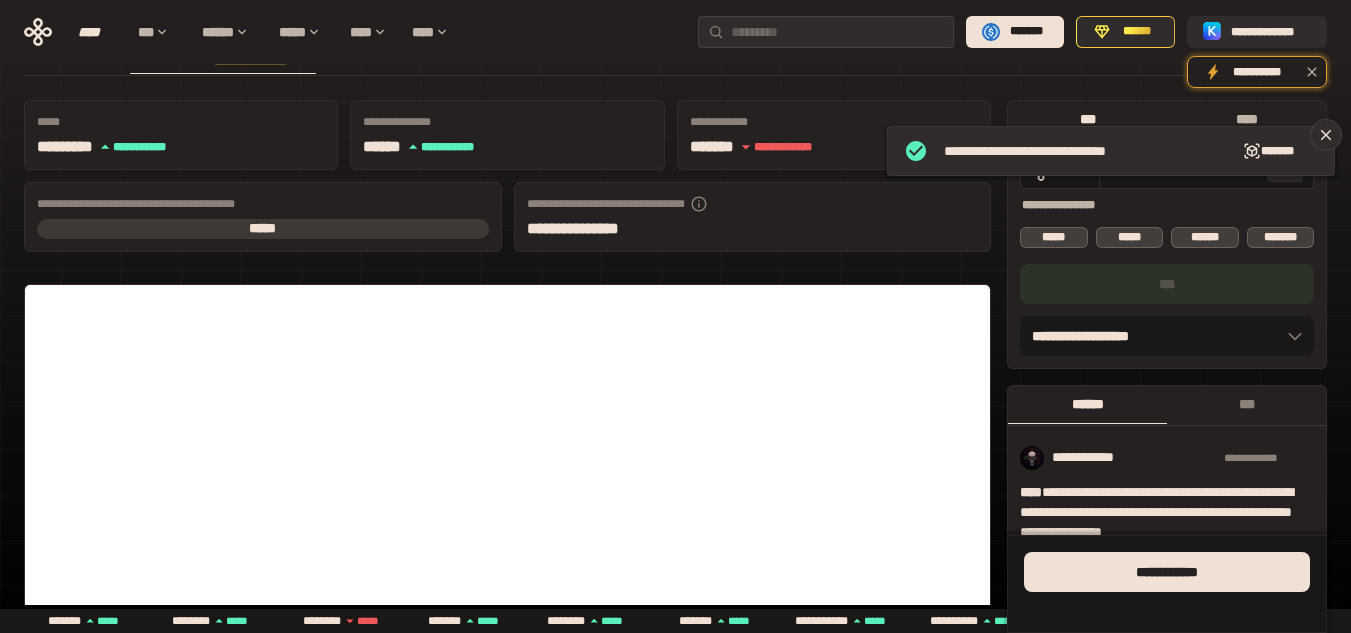 click on "****" at bounding box center (1246, 119) 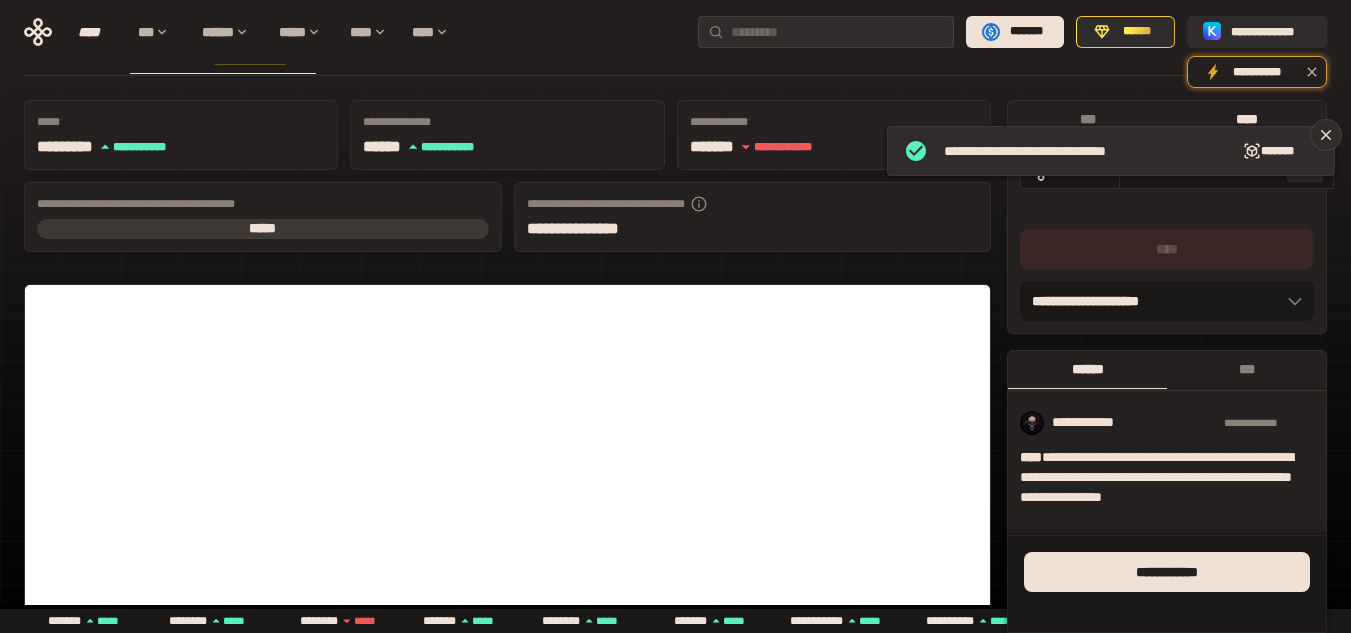 scroll, scrollTop: 26, scrollLeft: 0, axis: vertical 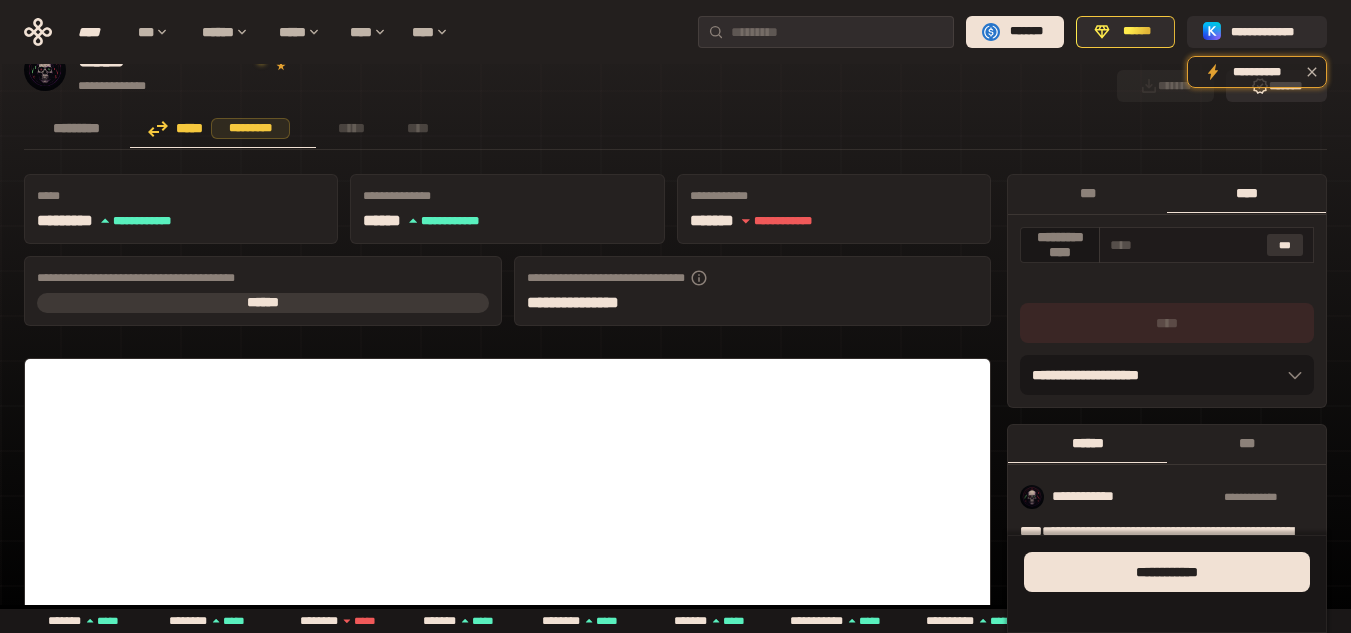 click on "***" at bounding box center [1285, 245] 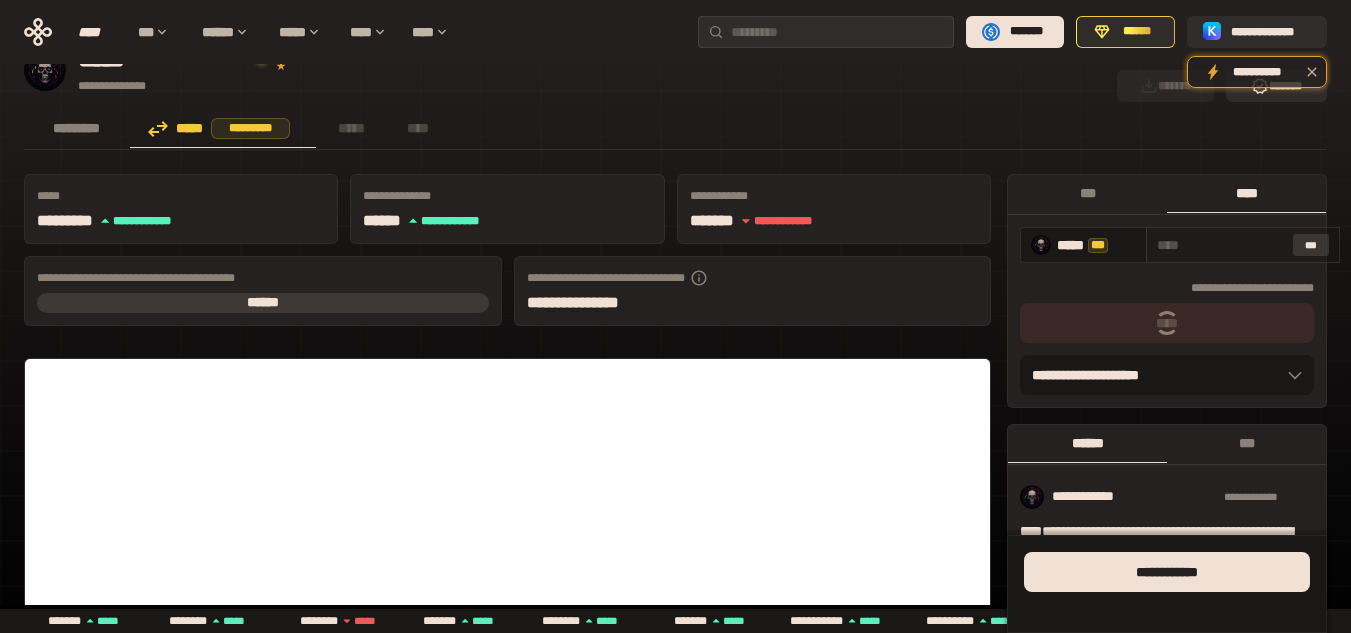 type on "**********" 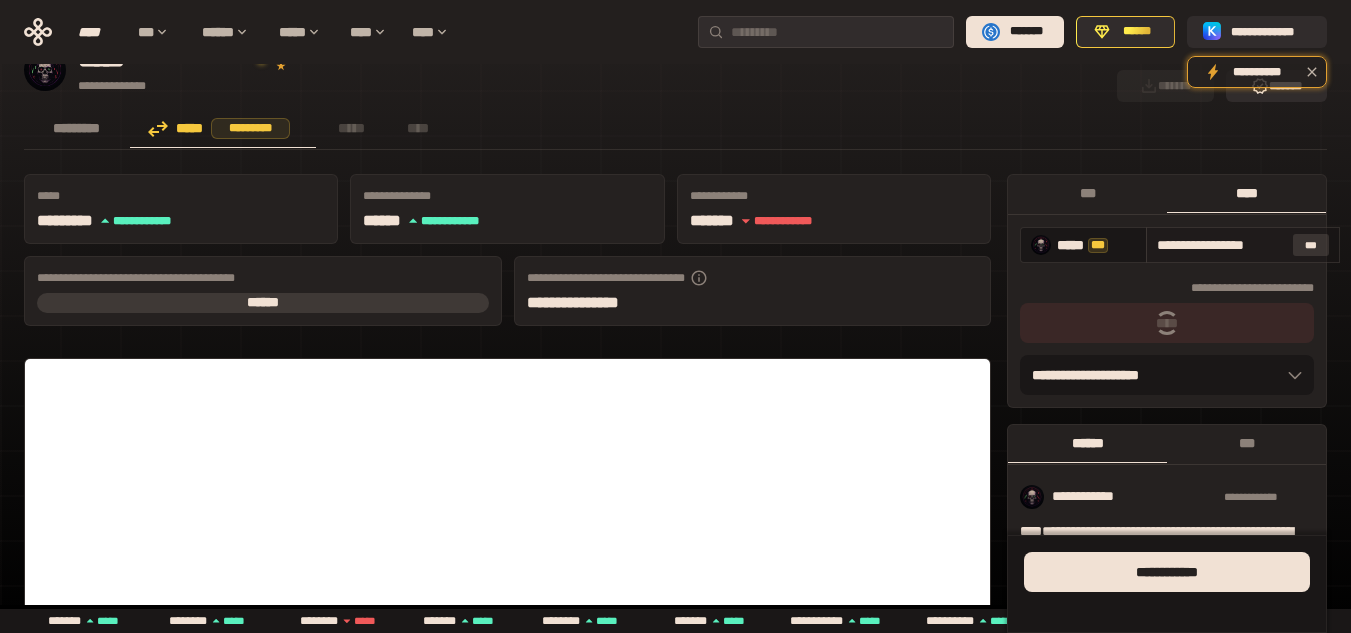 click on "***" at bounding box center [1311, 245] 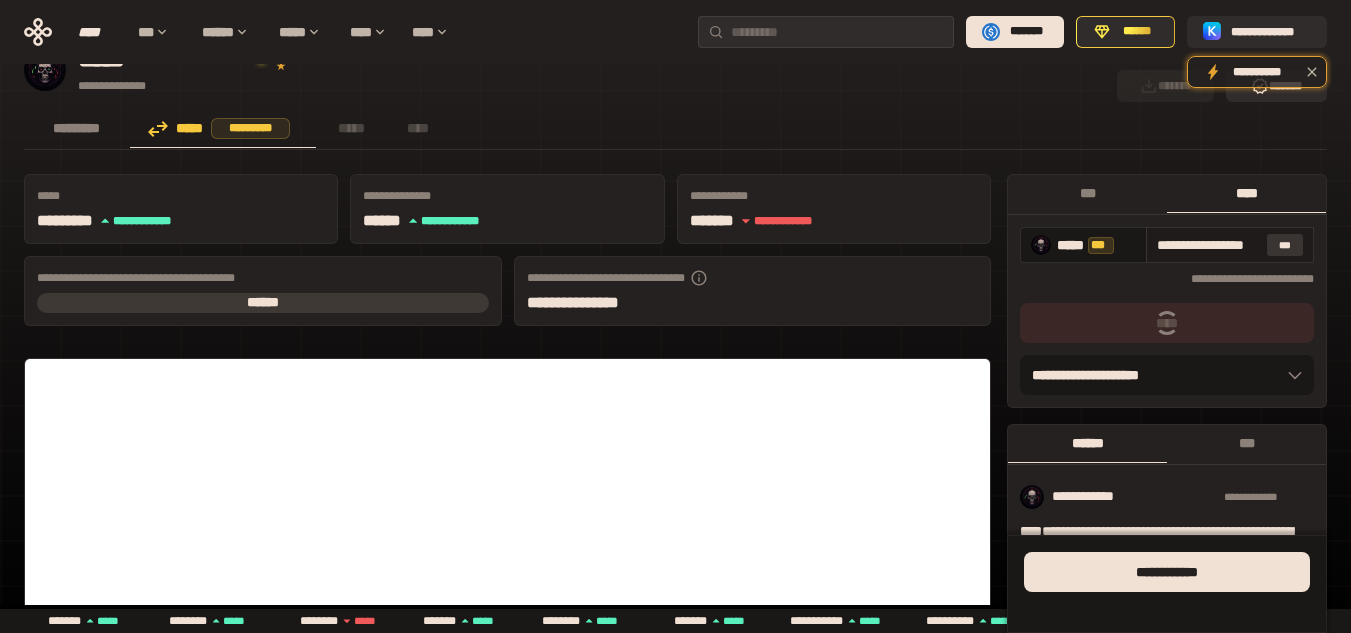 click on "***" at bounding box center (1285, 245) 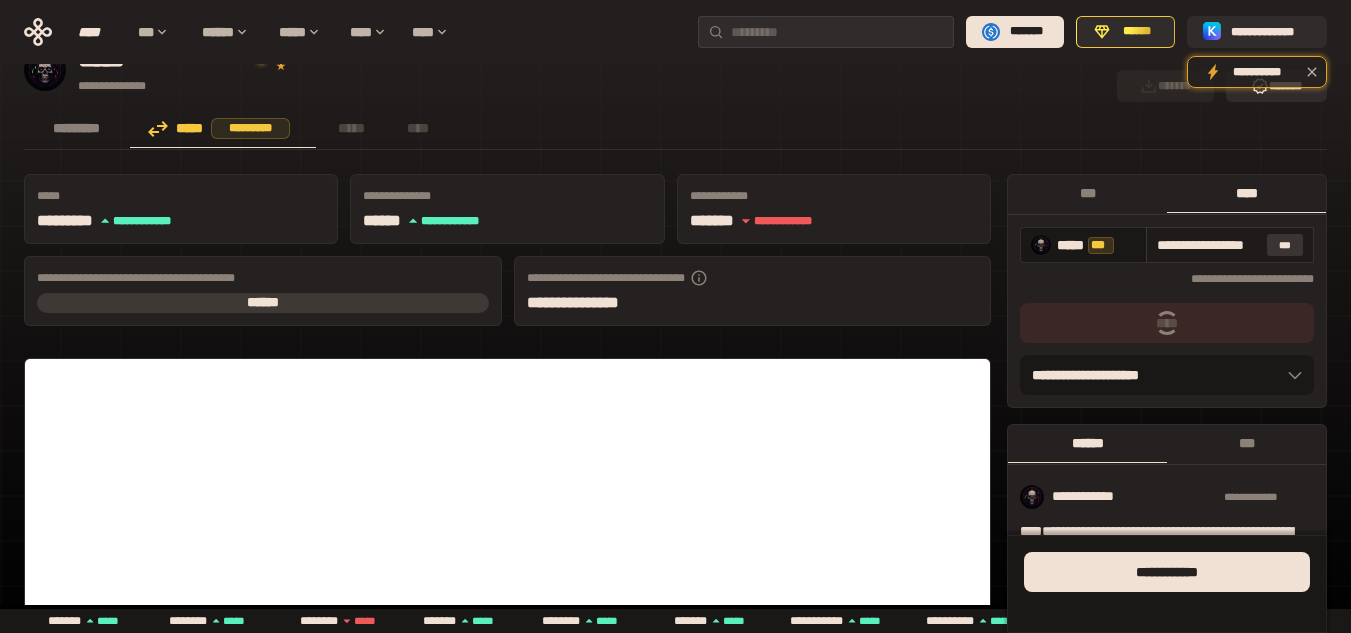scroll, scrollTop: 0, scrollLeft: 35, axis: horizontal 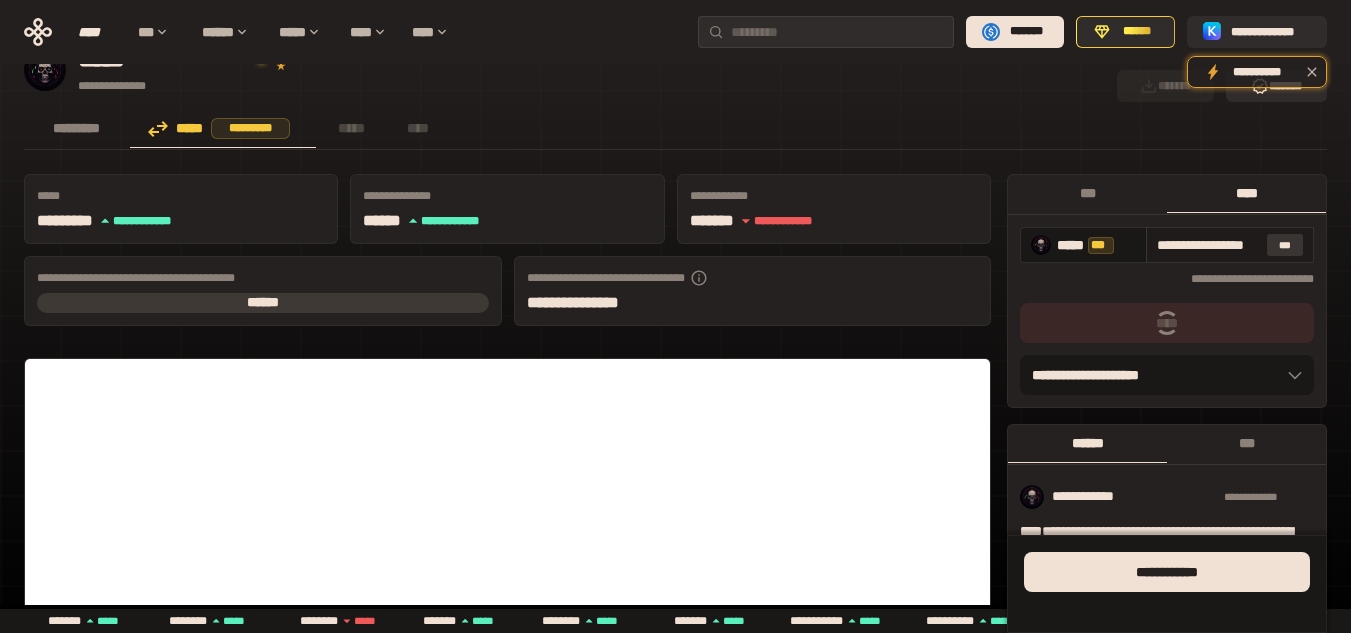 click on "***" at bounding box center (1285, 245) 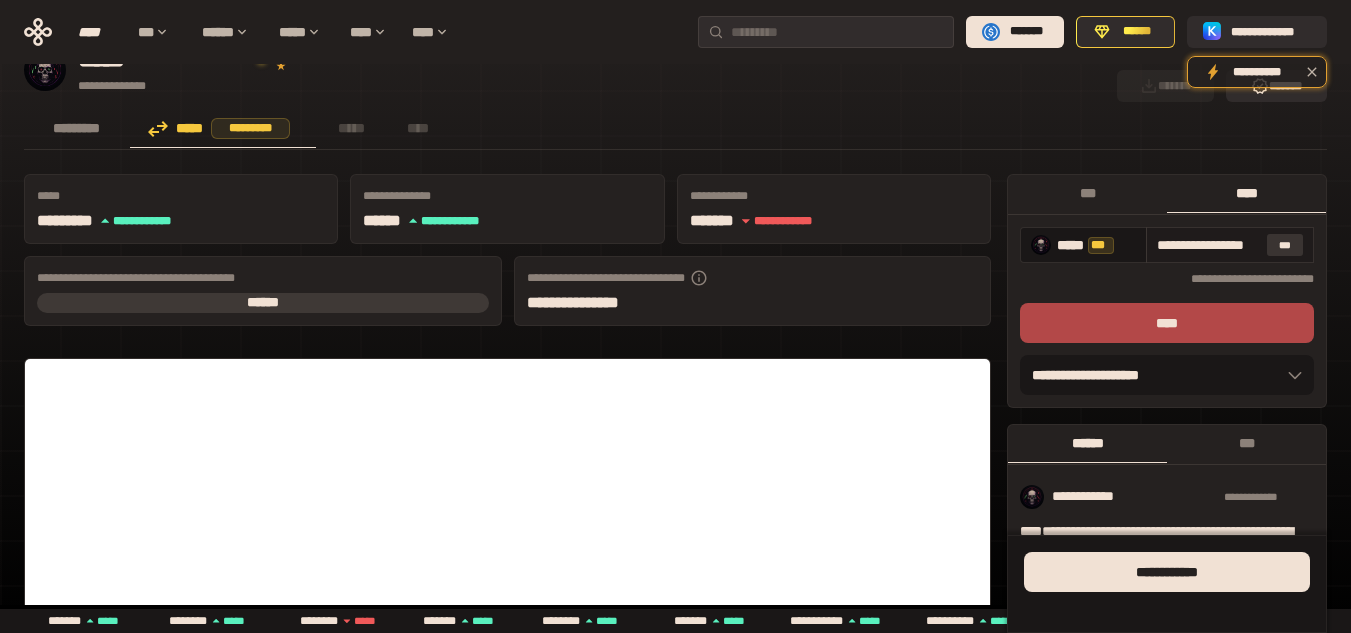 click on "***" at bounding box center [1285, 245] 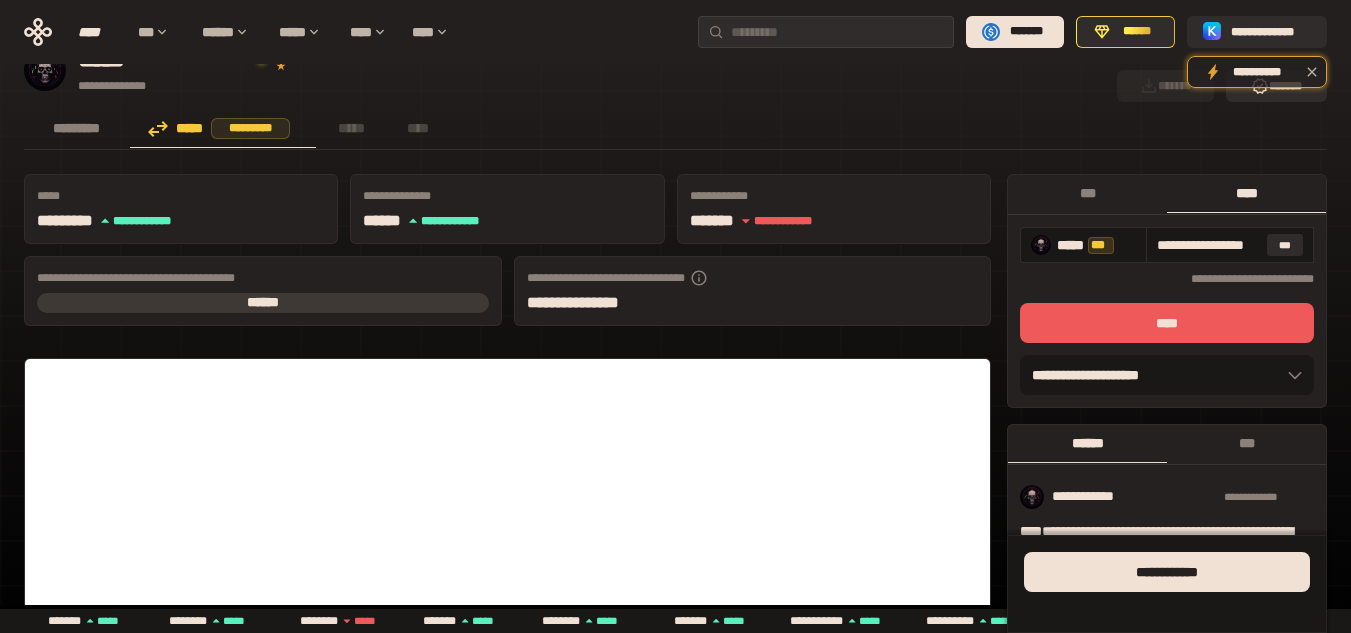 click on "****" at bounding box center [1167, 323] 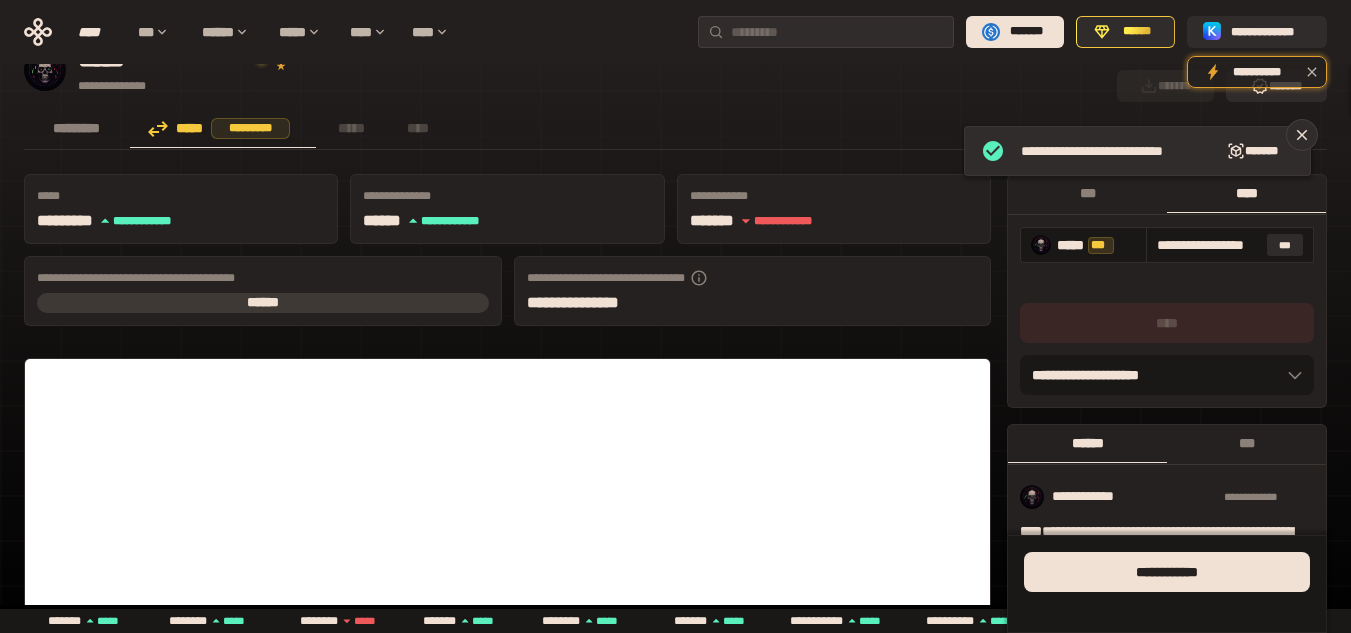 type 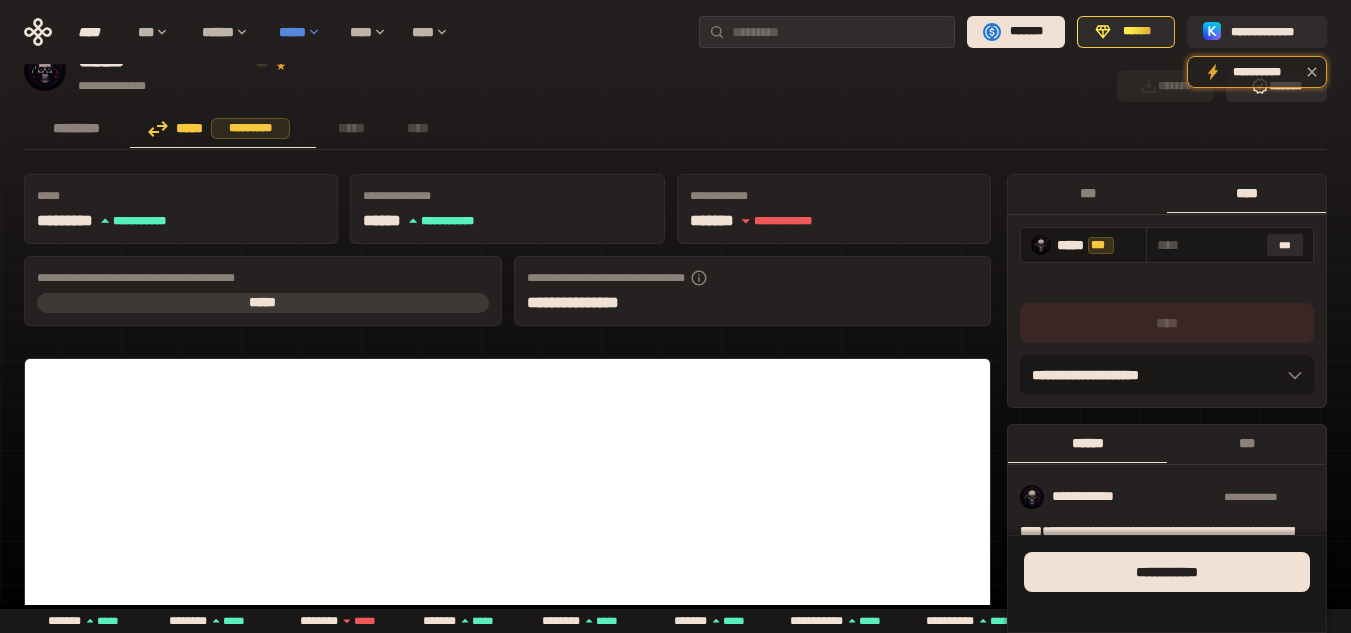 click on "*****" at bounding box center (304, 32) 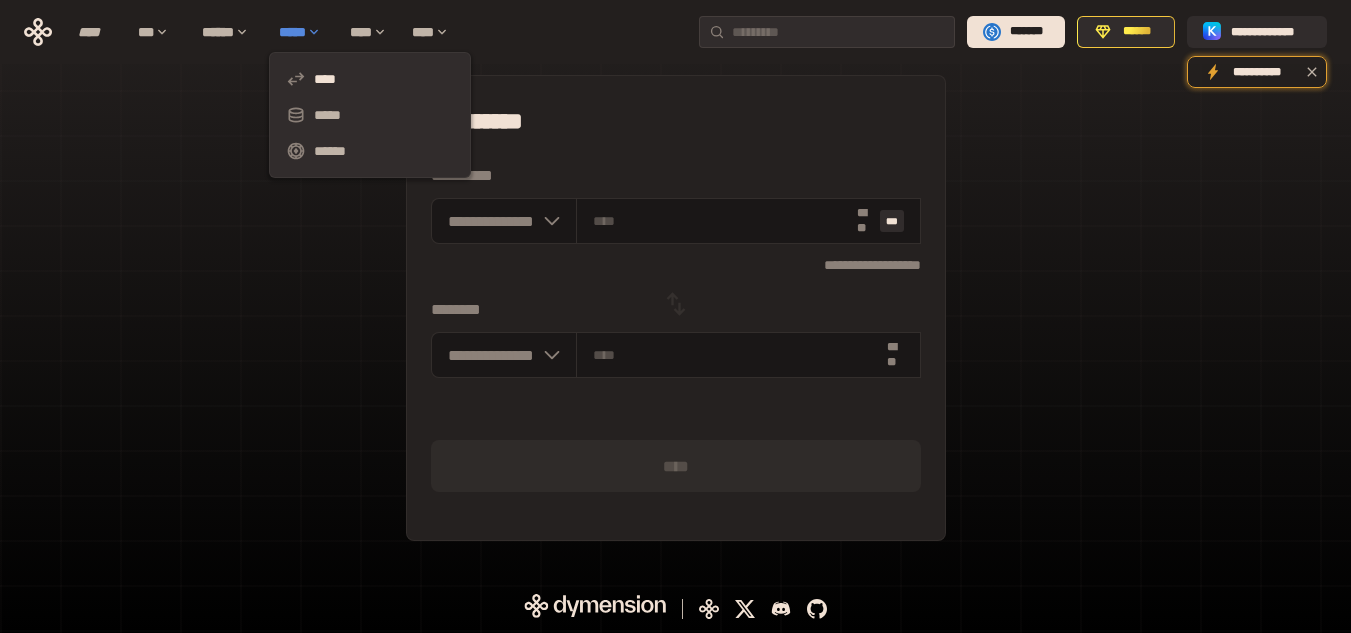 scroll, scrollTop: 0, scrollLeft: 0, axis: both 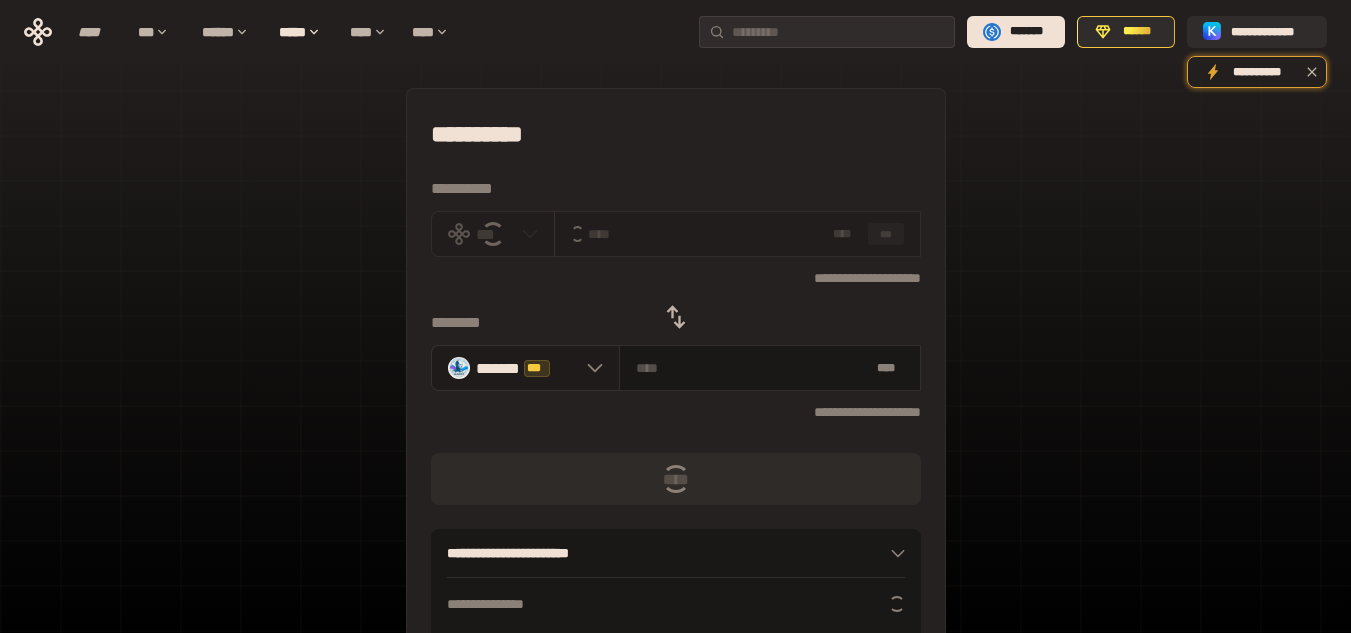 click 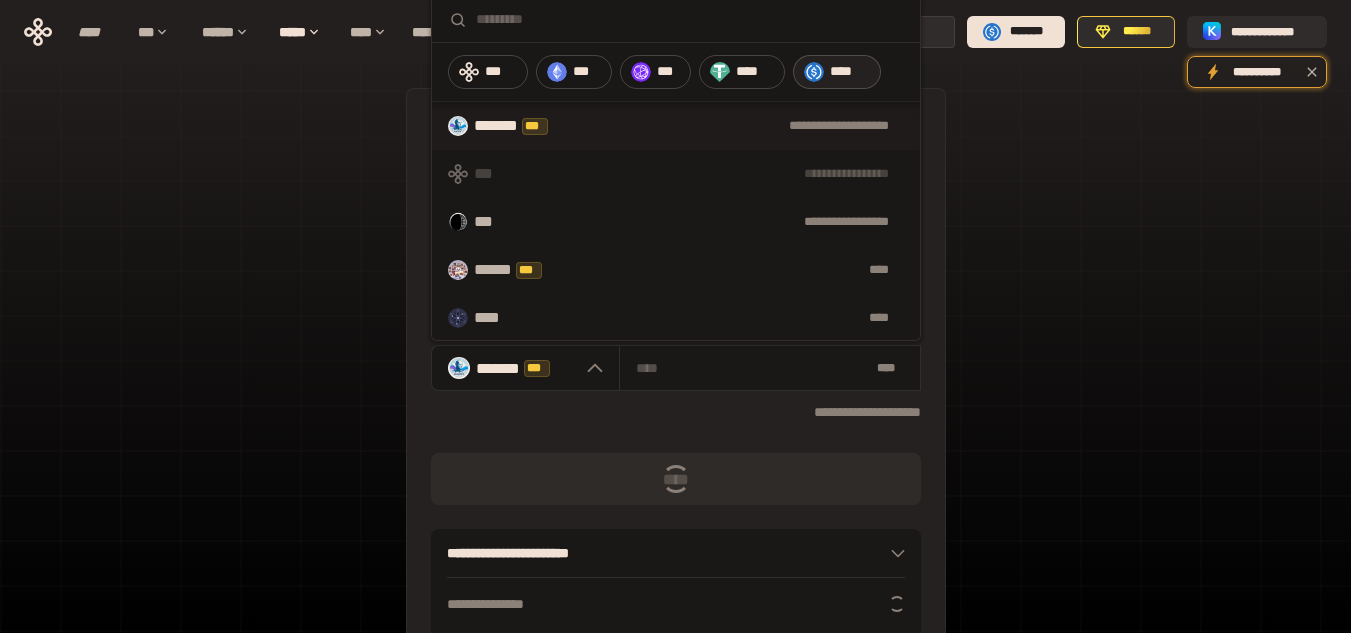 click on "****" at bounding box center (850, 72) 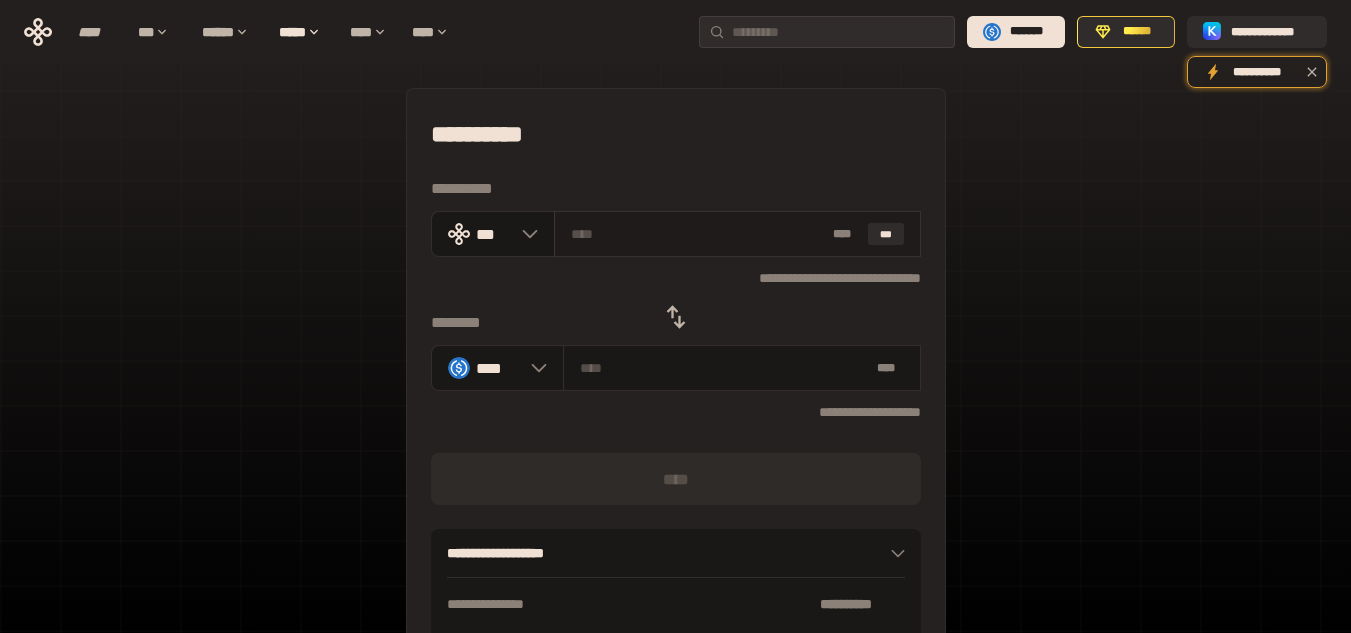 click at bounding box center [698, 234] 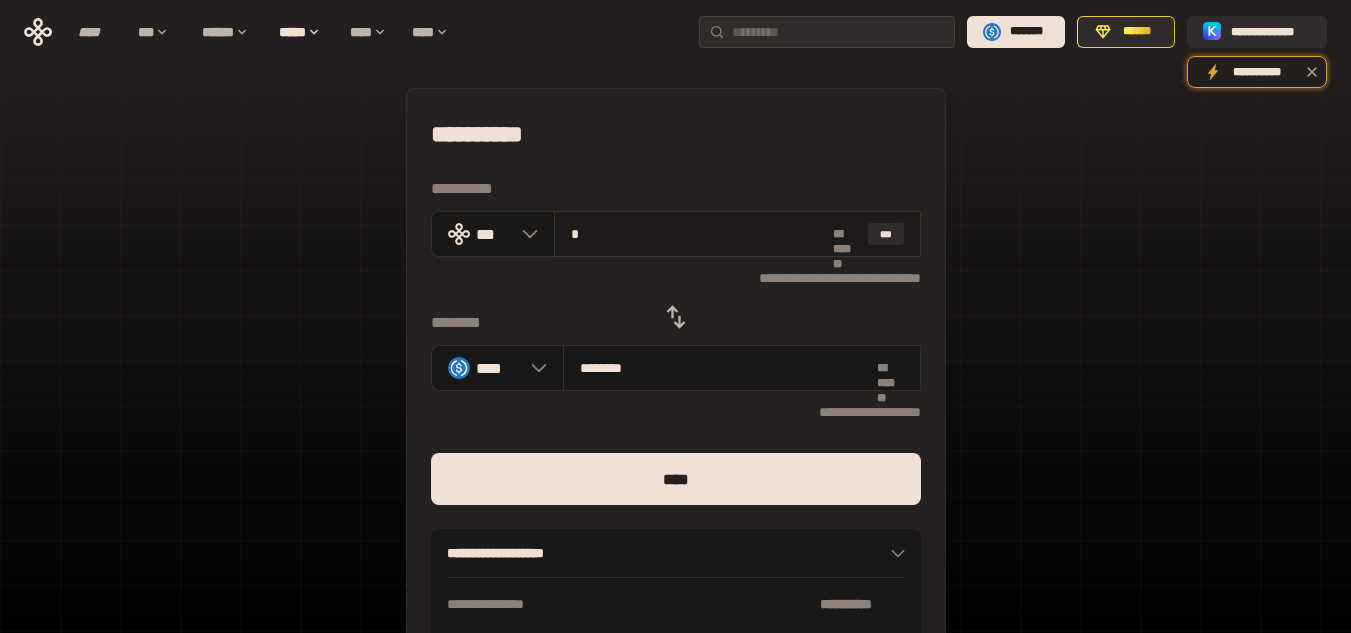 type on "********" 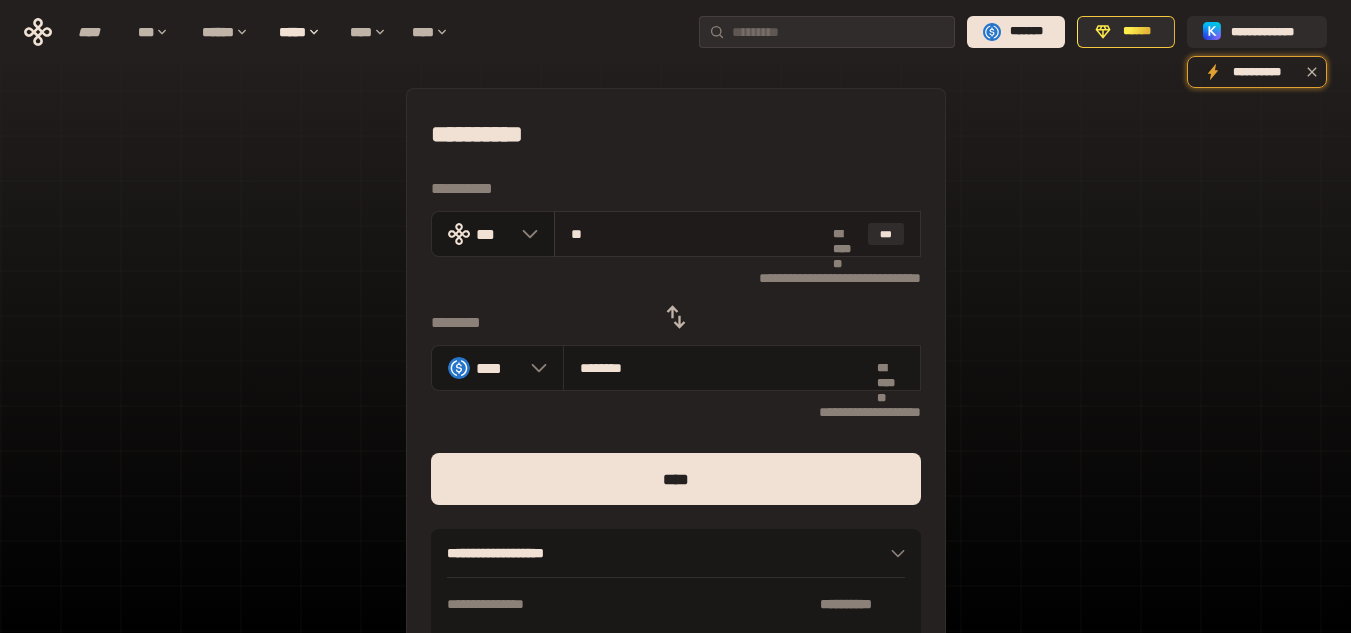 type on "********" 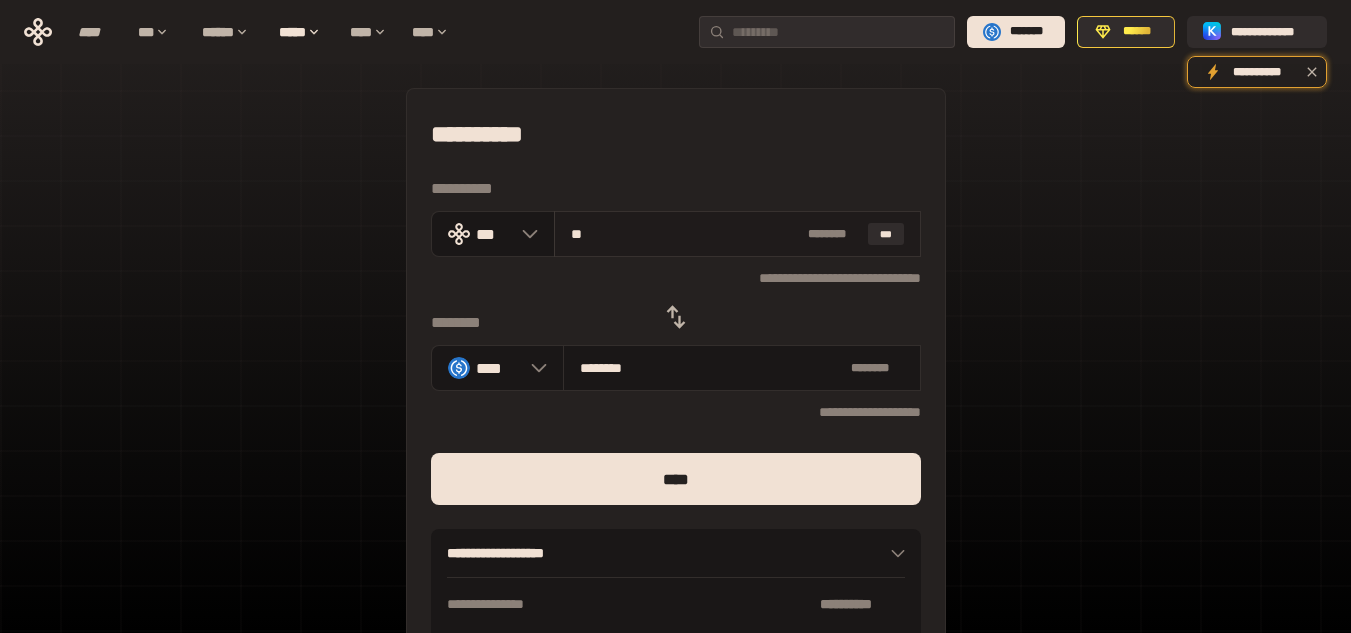 type on "***" 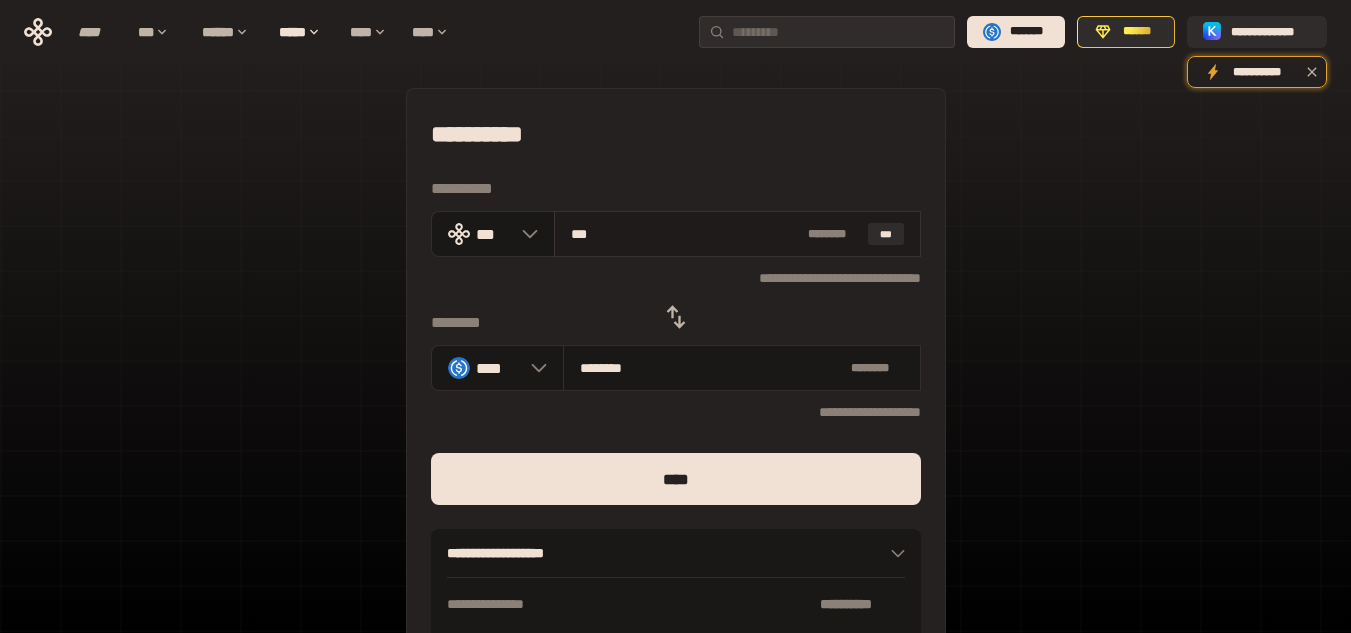 type on "*********" 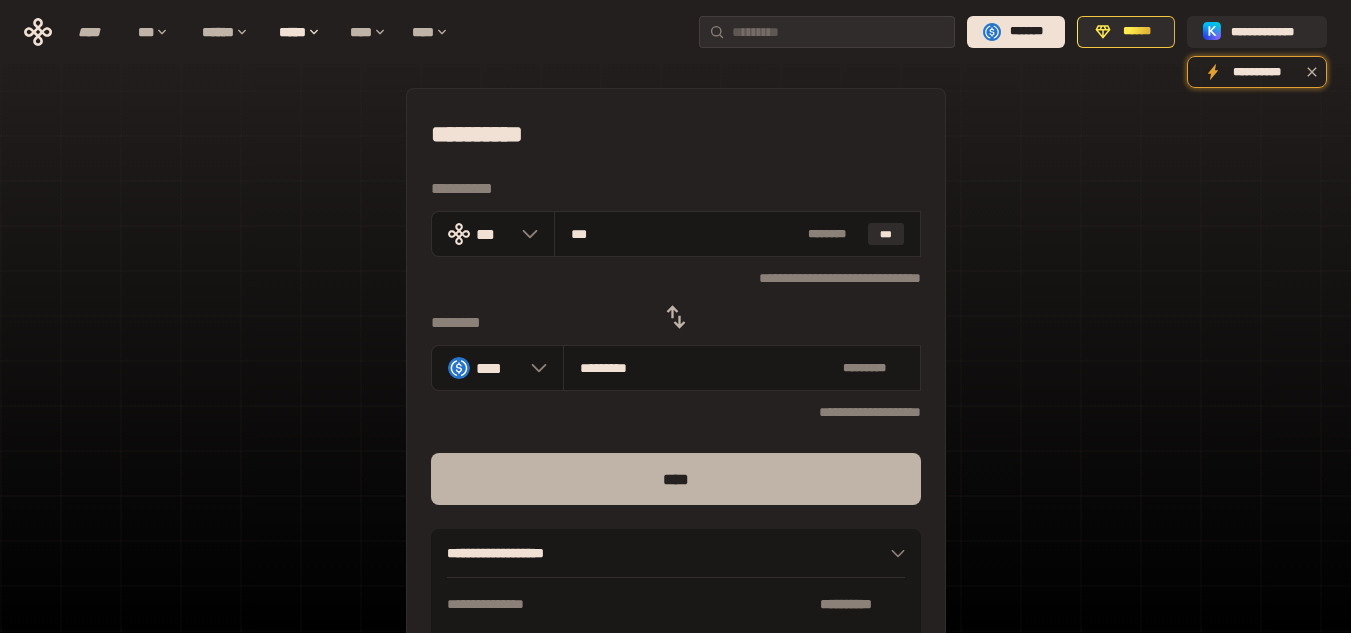 type on "***" 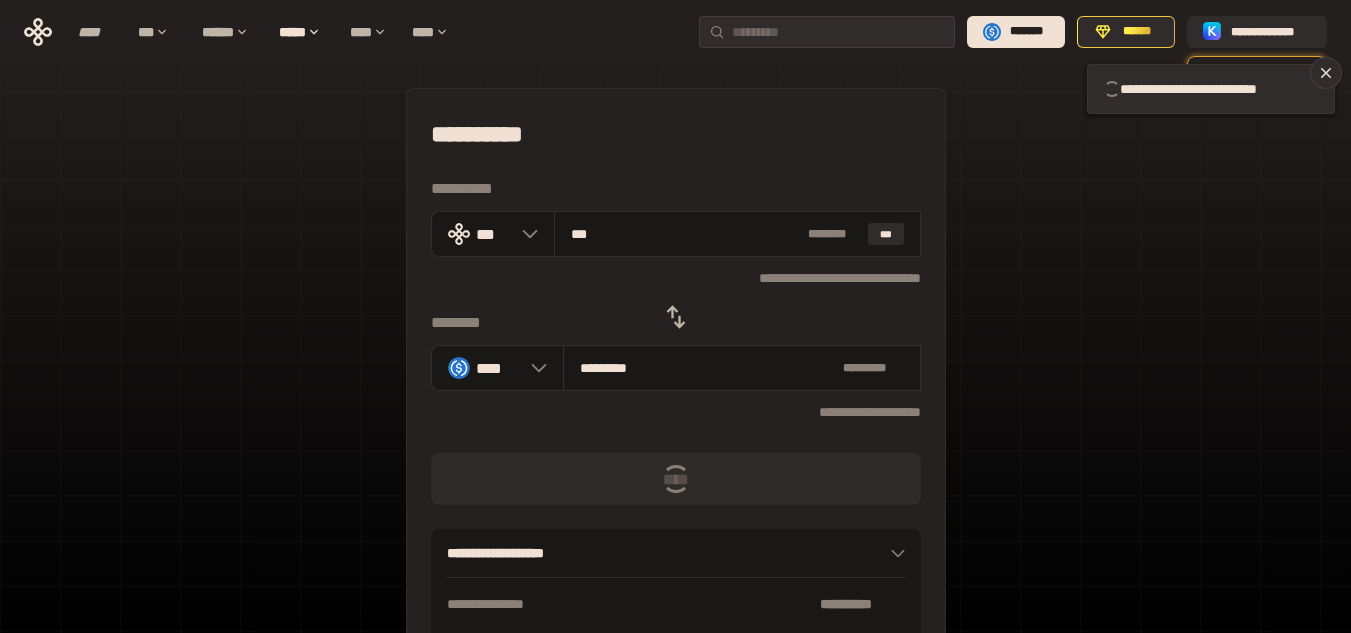 type 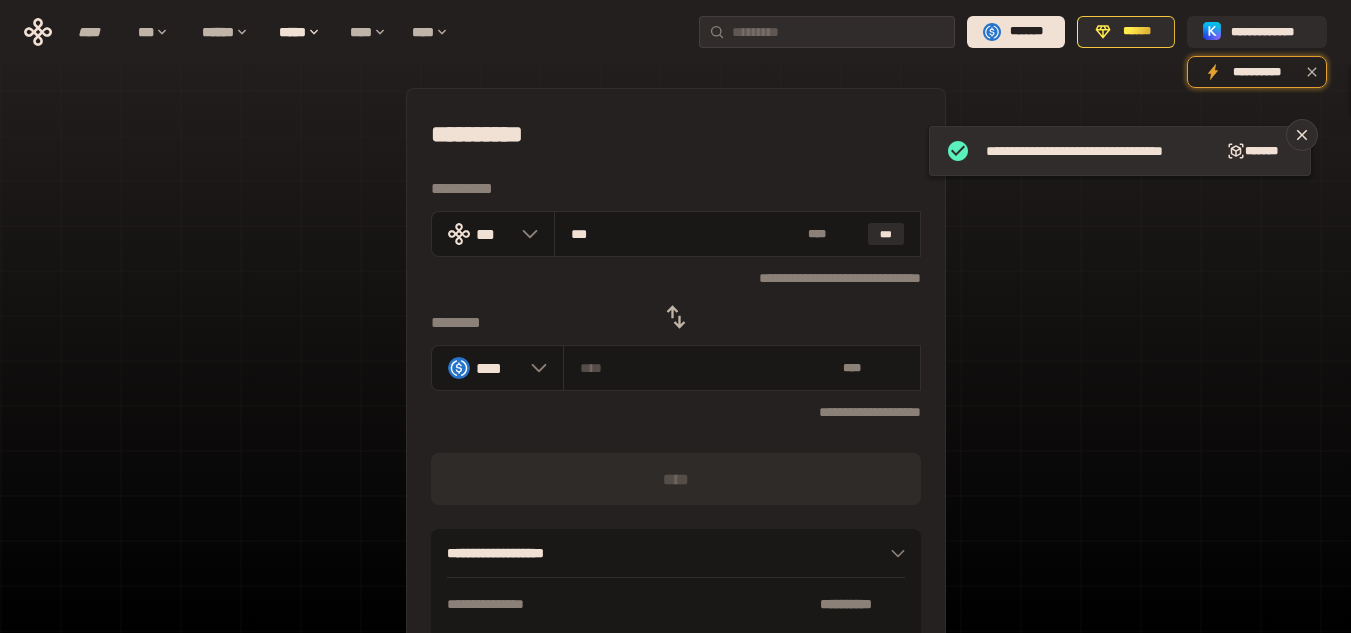 type 